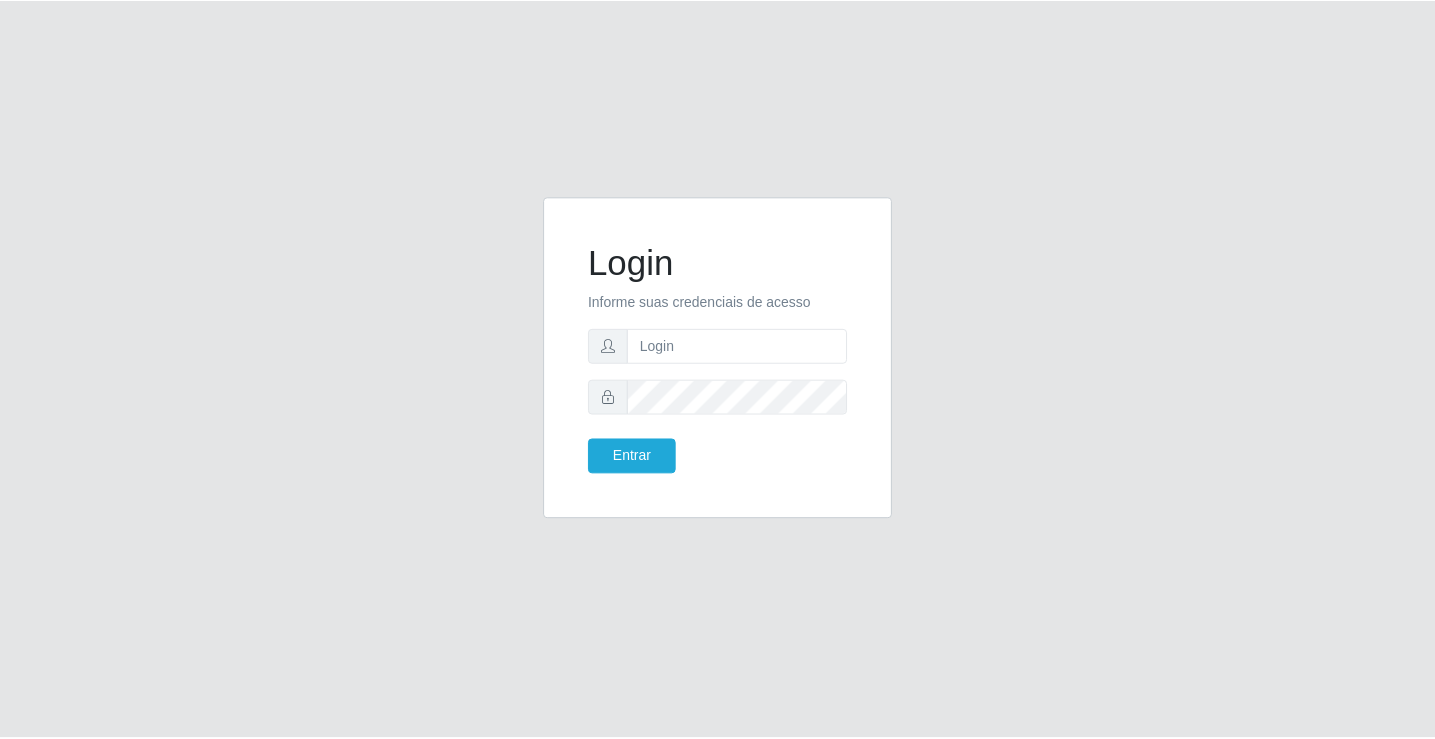 scroll, scrollTop: 0, scrollLeft: 0, axis: both 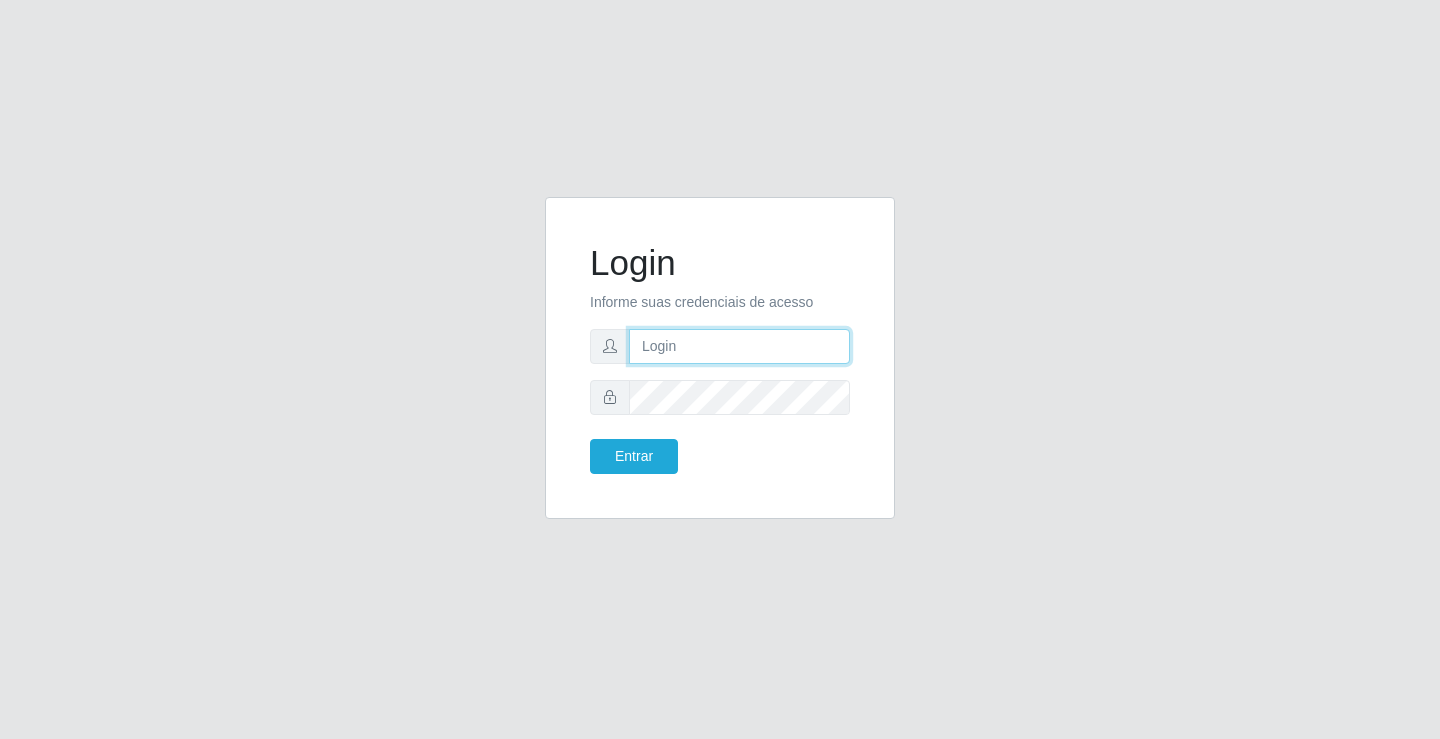 click at bounding box center [739, 346] 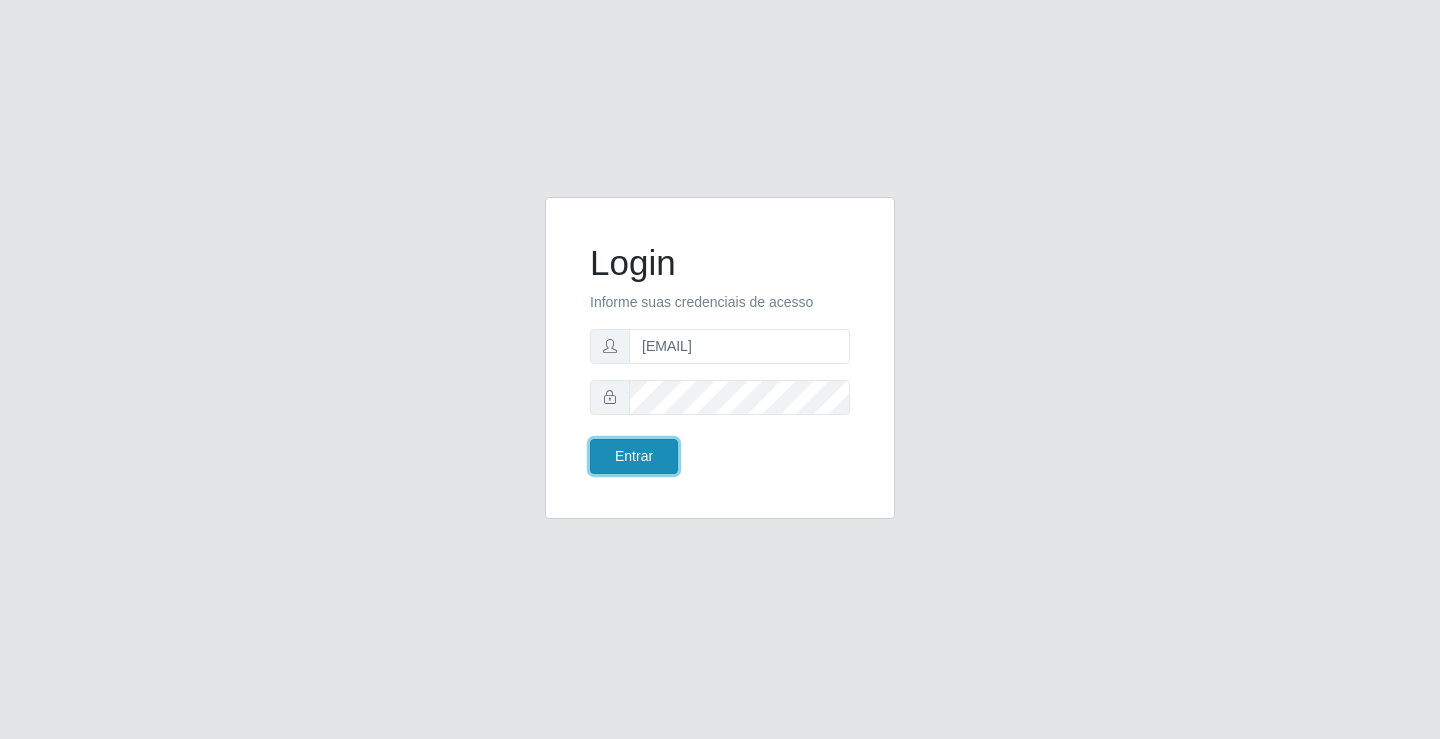 click on "Entrar" at bounding box center (634, 456) 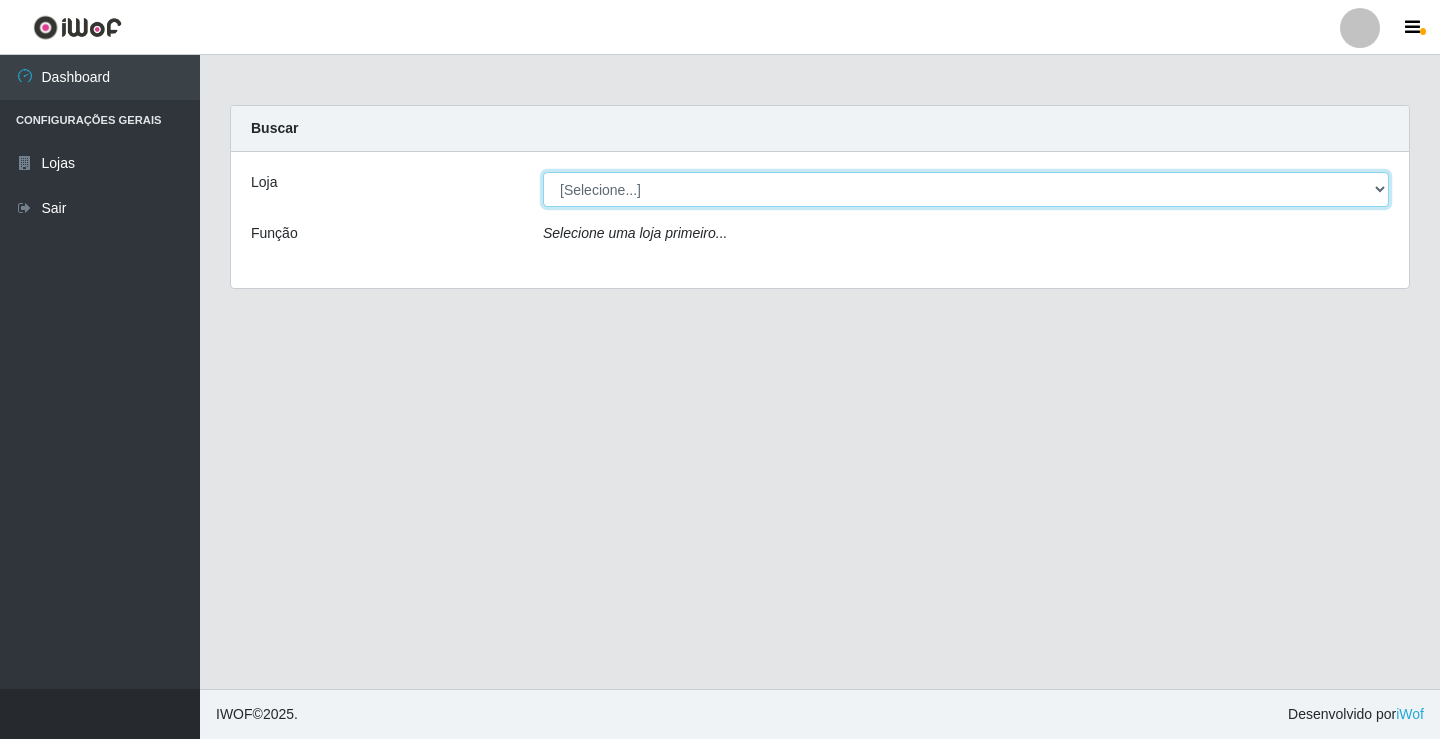 click on "[Selecione...] Ideal - [CITY]" at bounding box center (966, 189) 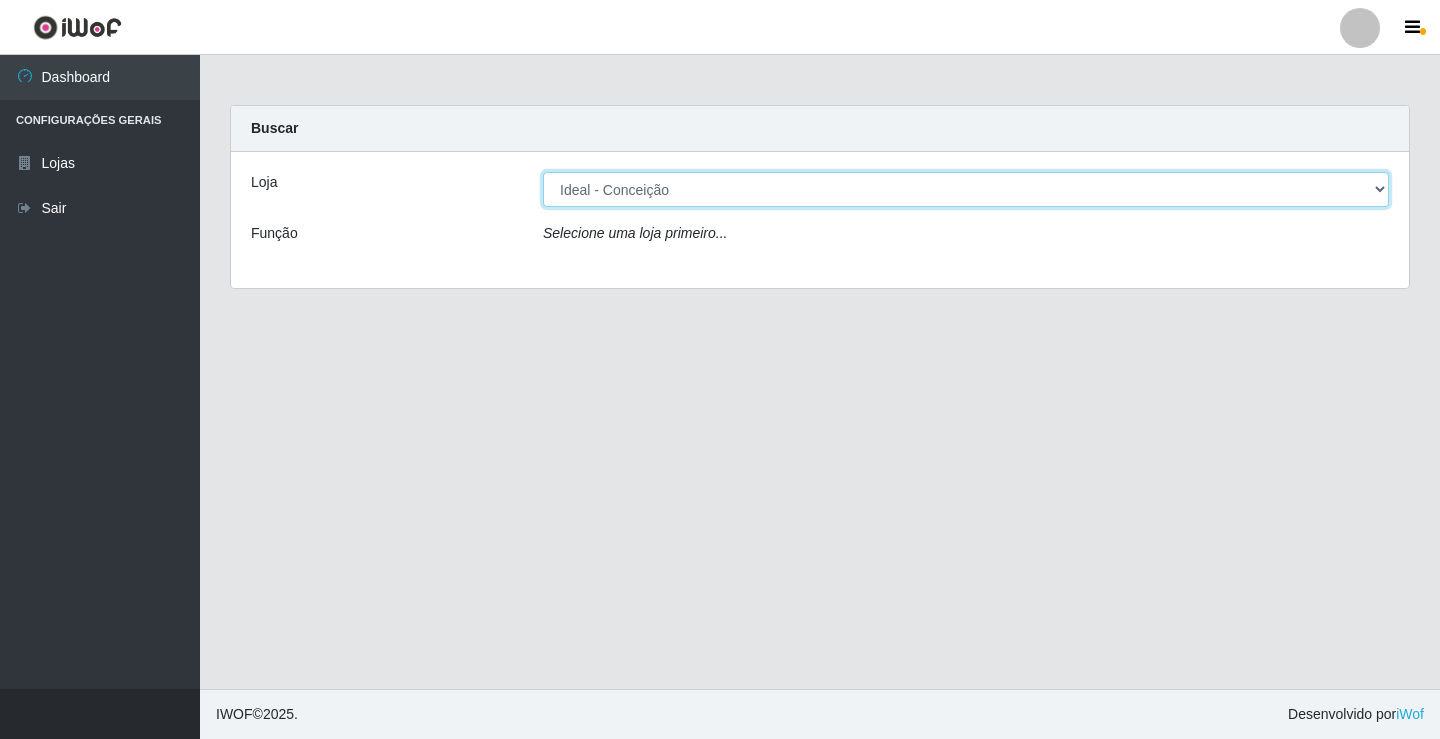 click on "[Selecione...] Ideal - [CITY]" at bounding box center [966, 189] 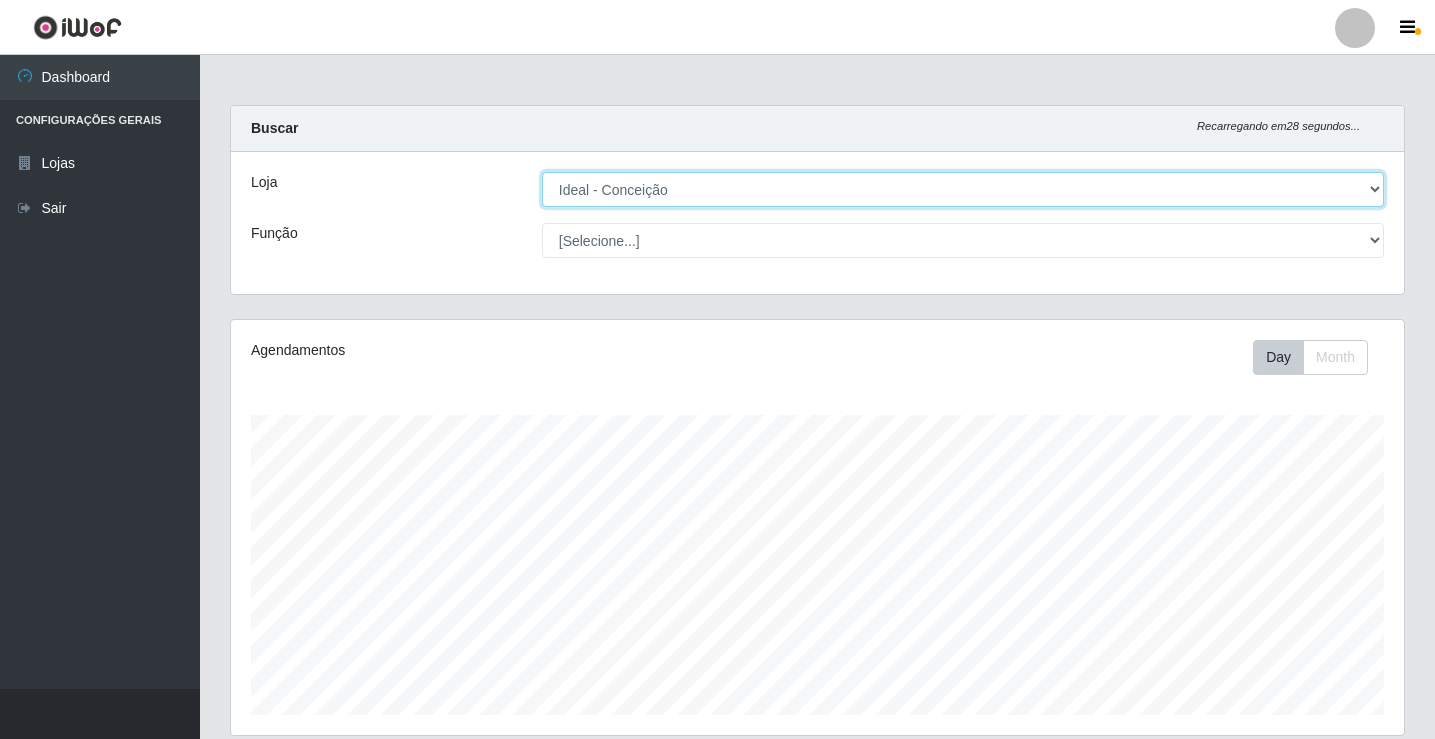 scroll, scrollTop: 999585, scrollLeft: 998827, axis: both 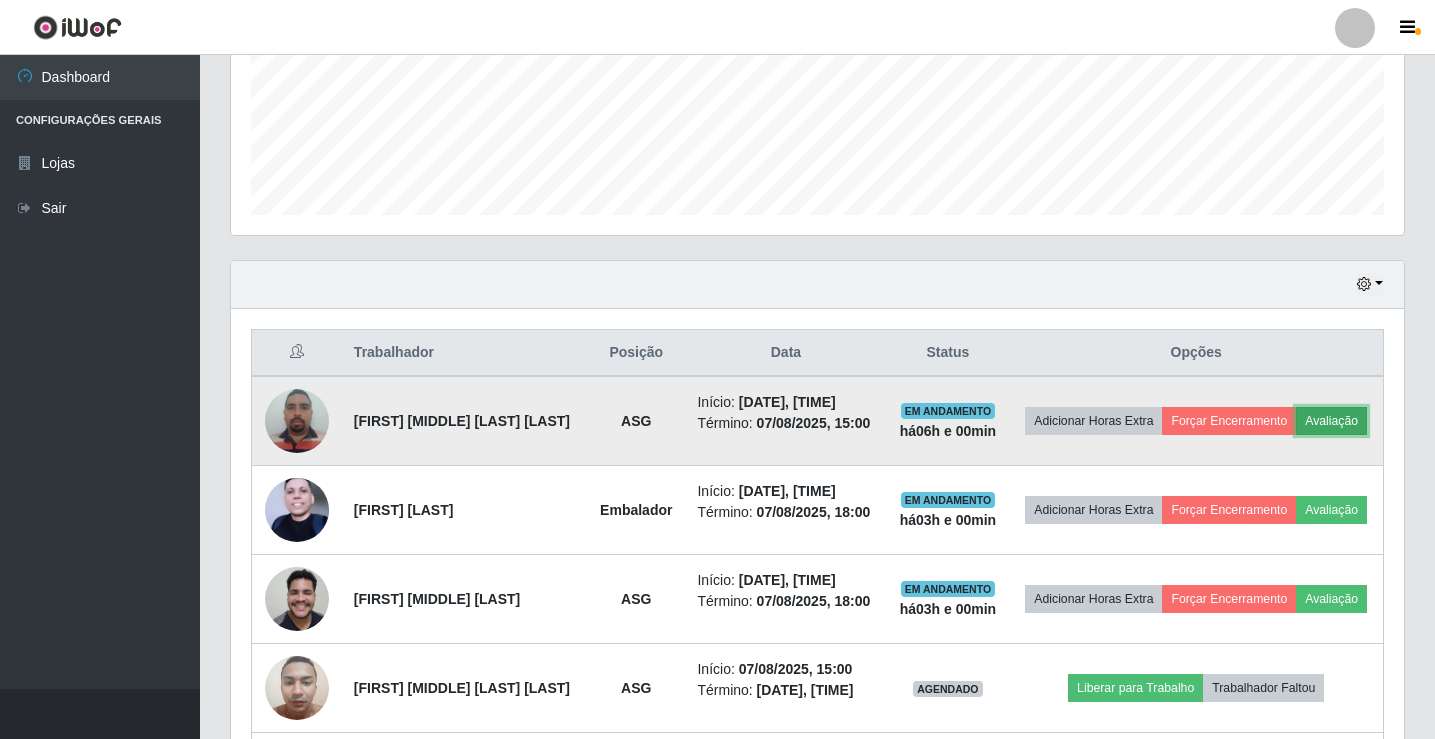 click on "Avaliação" at bounding box center [1331, 421] 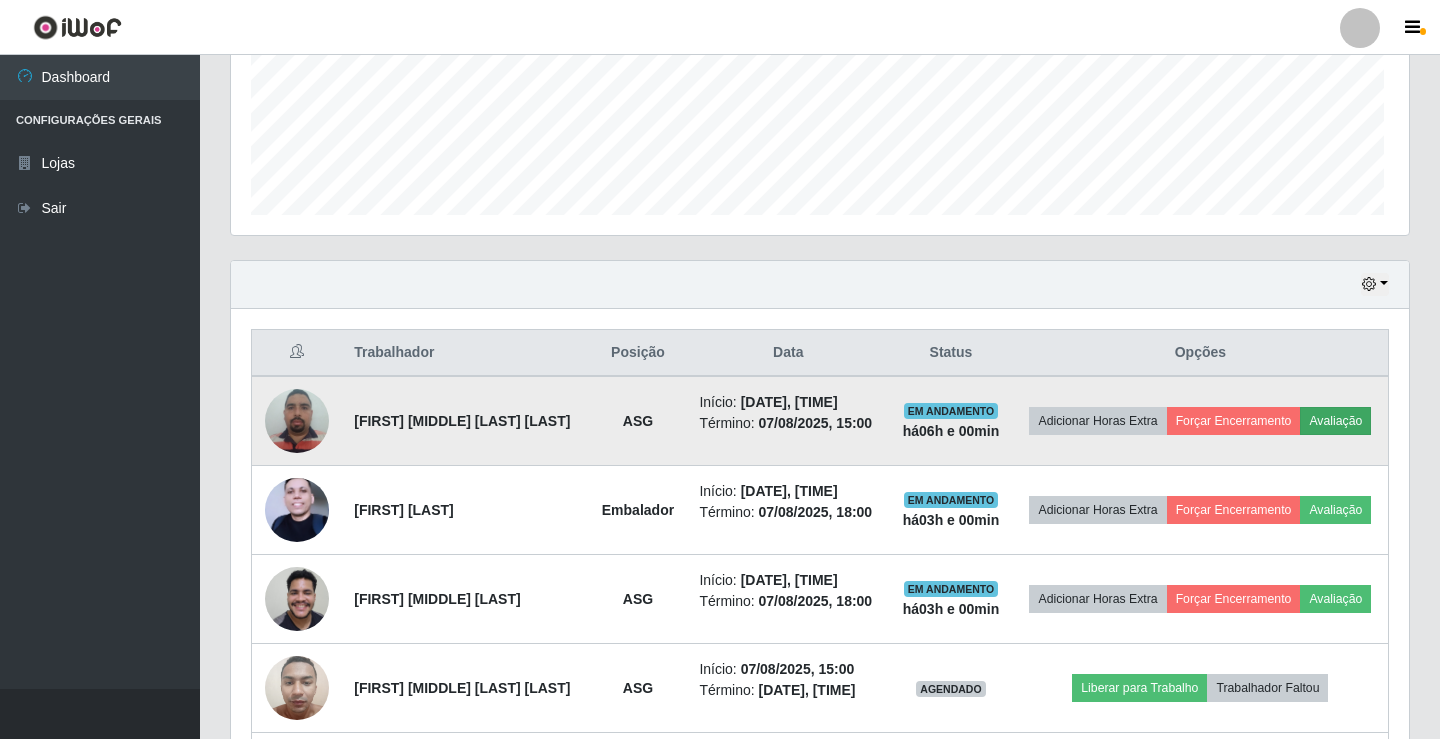 scroll, scrollTop: 999585, scrollLeft: 998837, axis: both 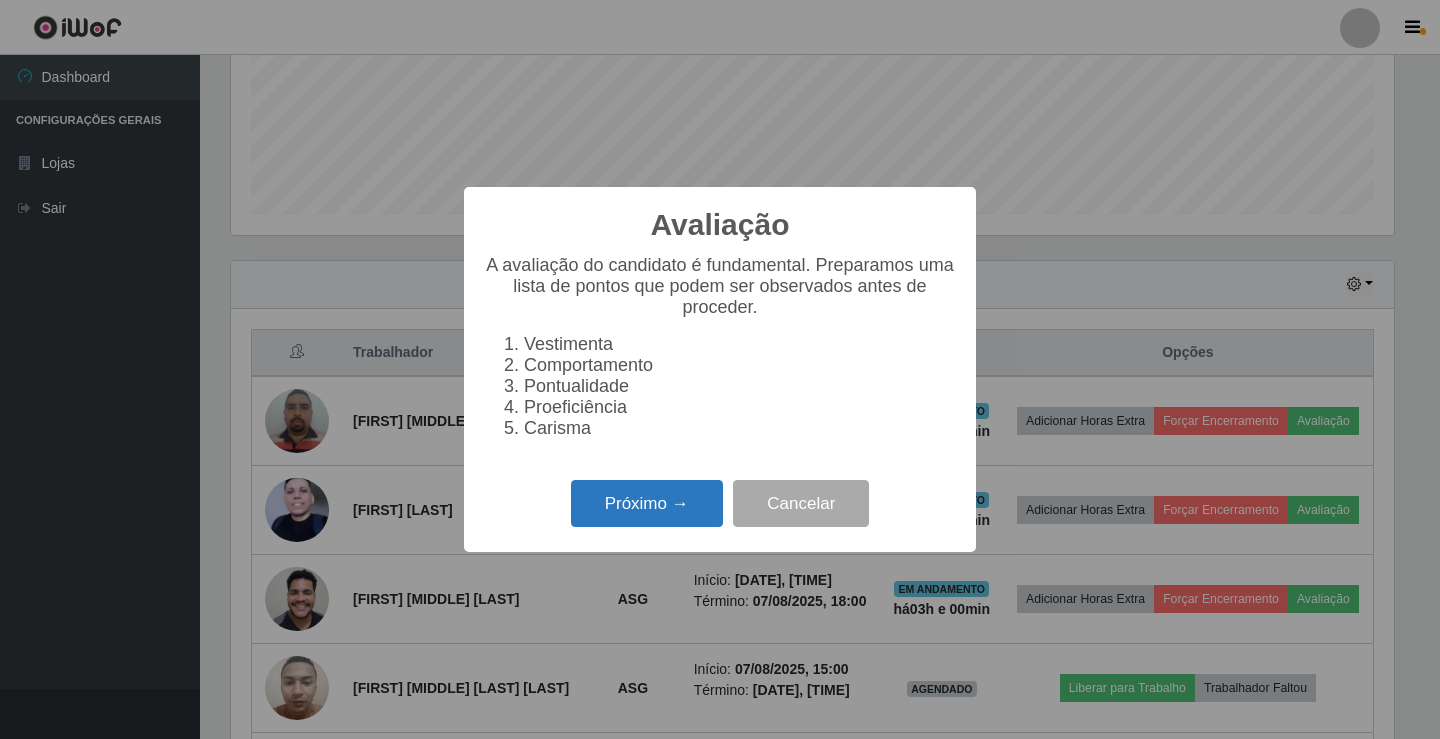 click on "Próximo →" at bounding box center [647, 503] 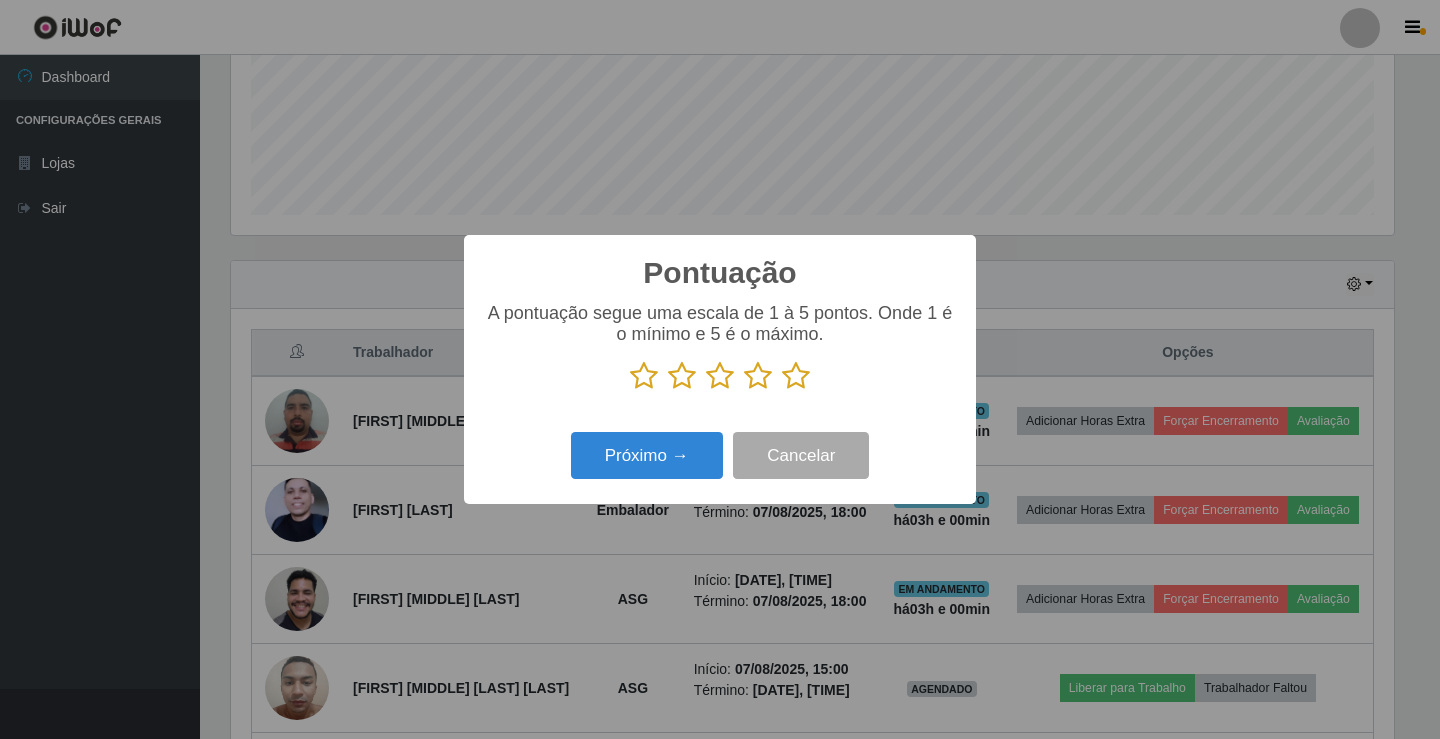 scroll, scrollTop: 999585, scrollLeft: 998837, axis: both 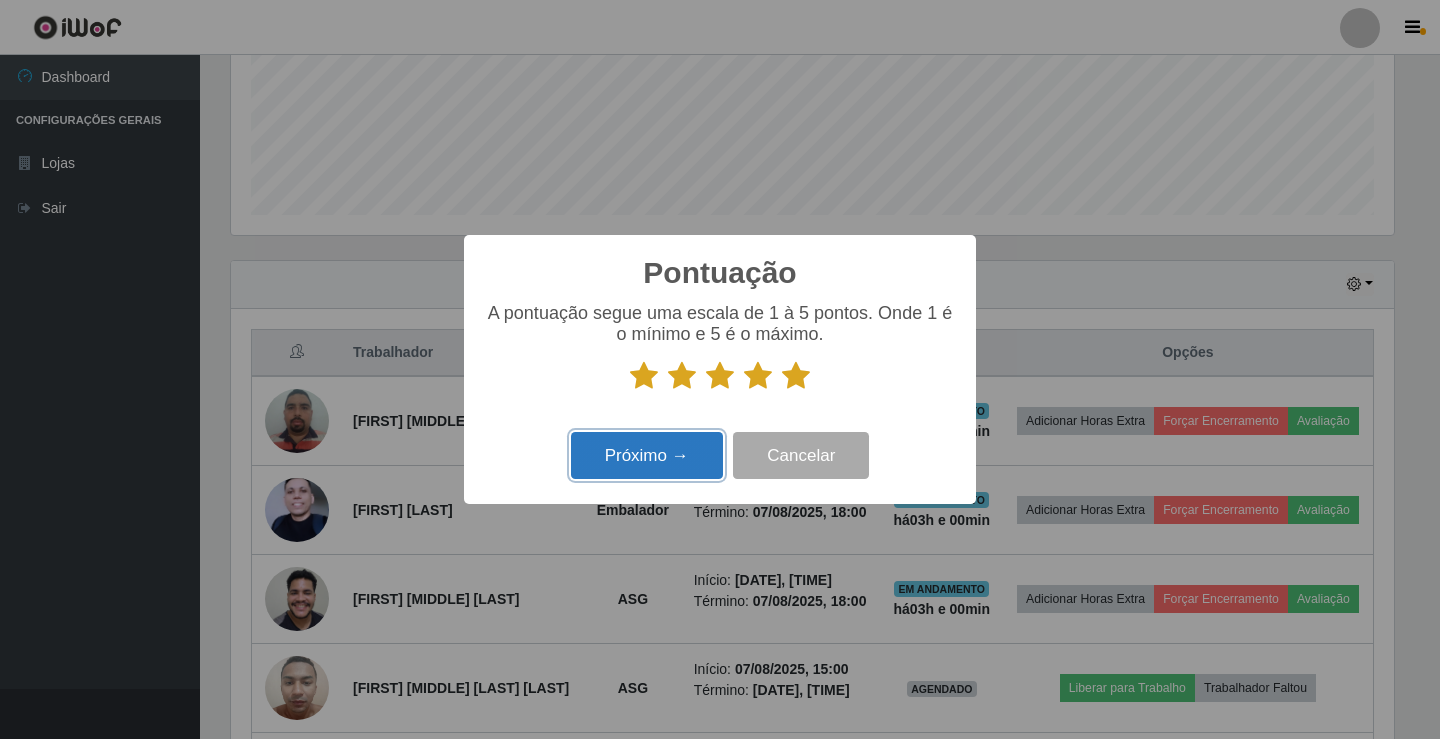 click on "Próximo →" at bounding box center [647, 455] 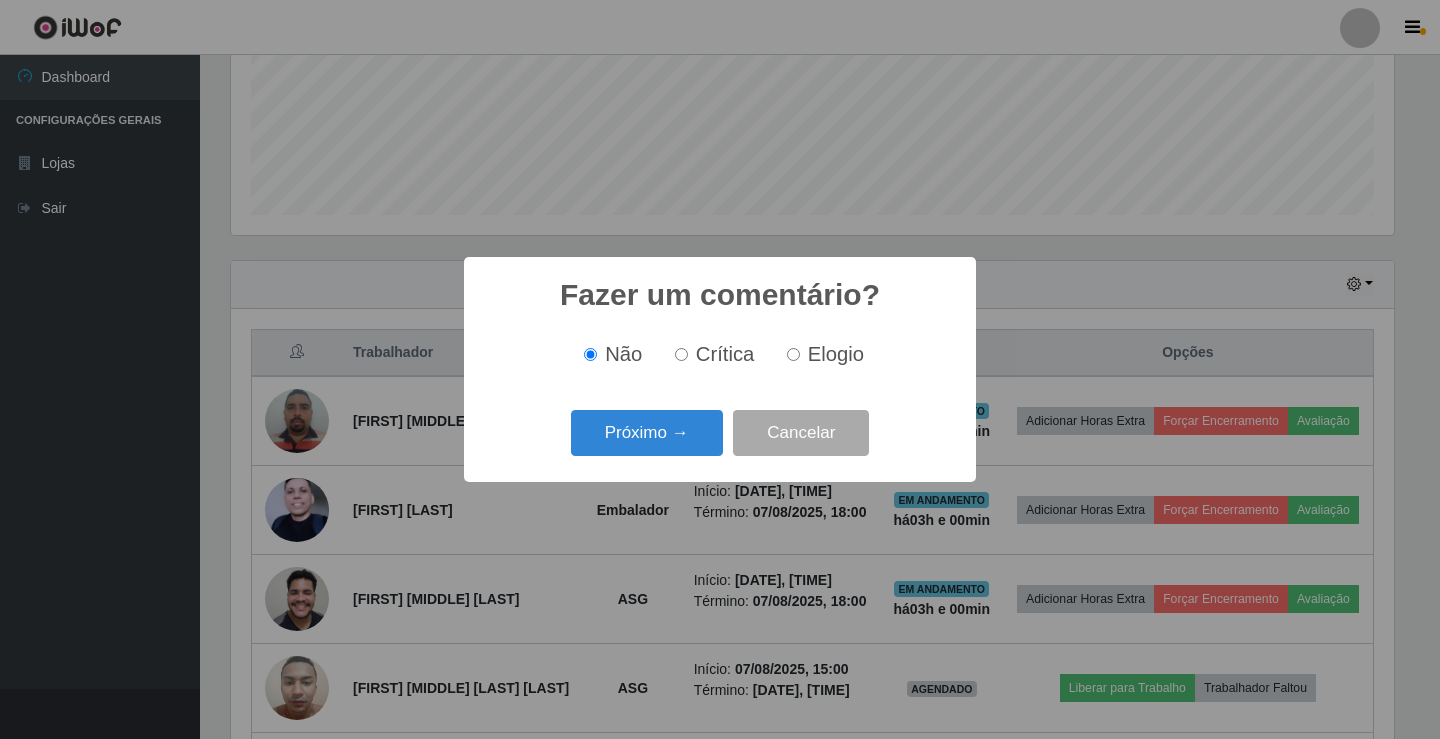 click on "Próximo →" at bounding box center (647, 433) 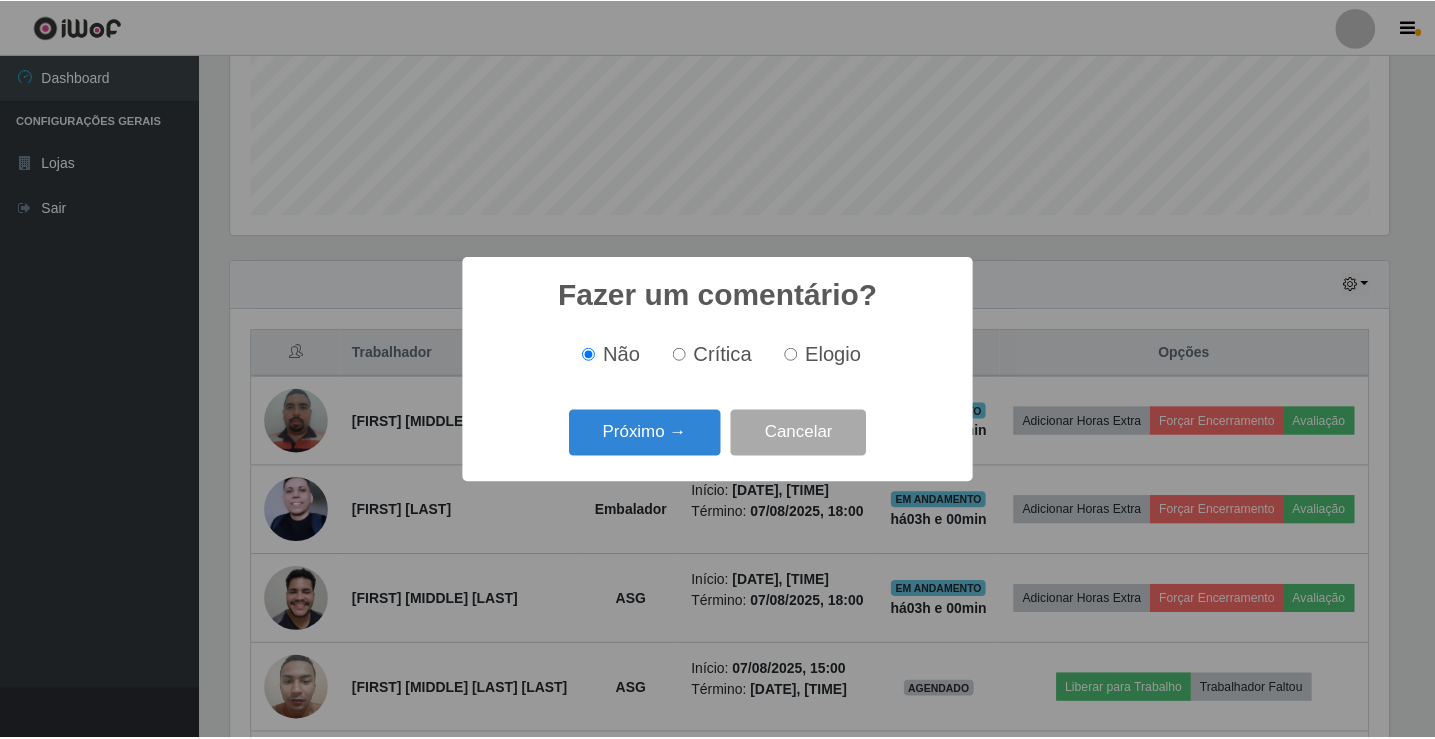 scroll, scrollTop: 999585, scrollLeft: 998837, axis: both 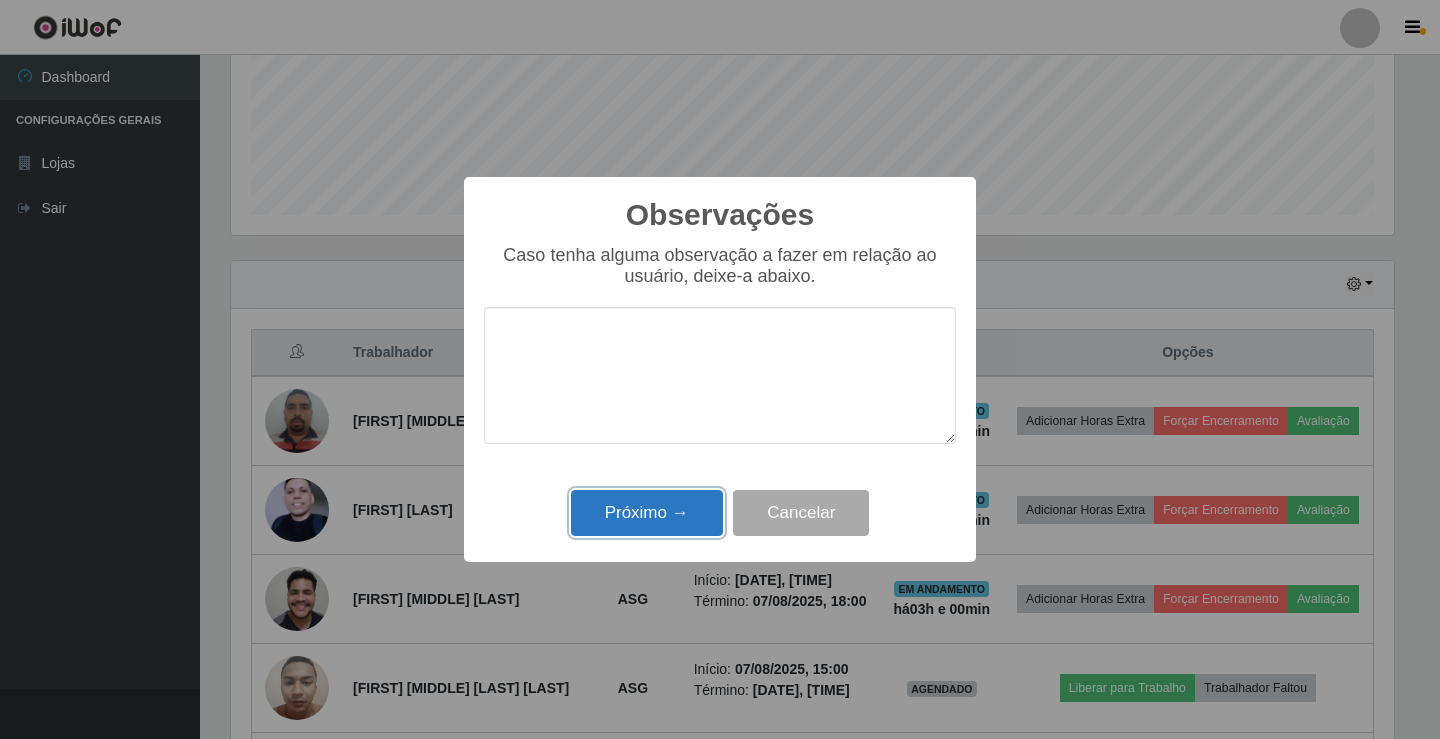 click on "Próximo →" at bounding box center [647, 513] 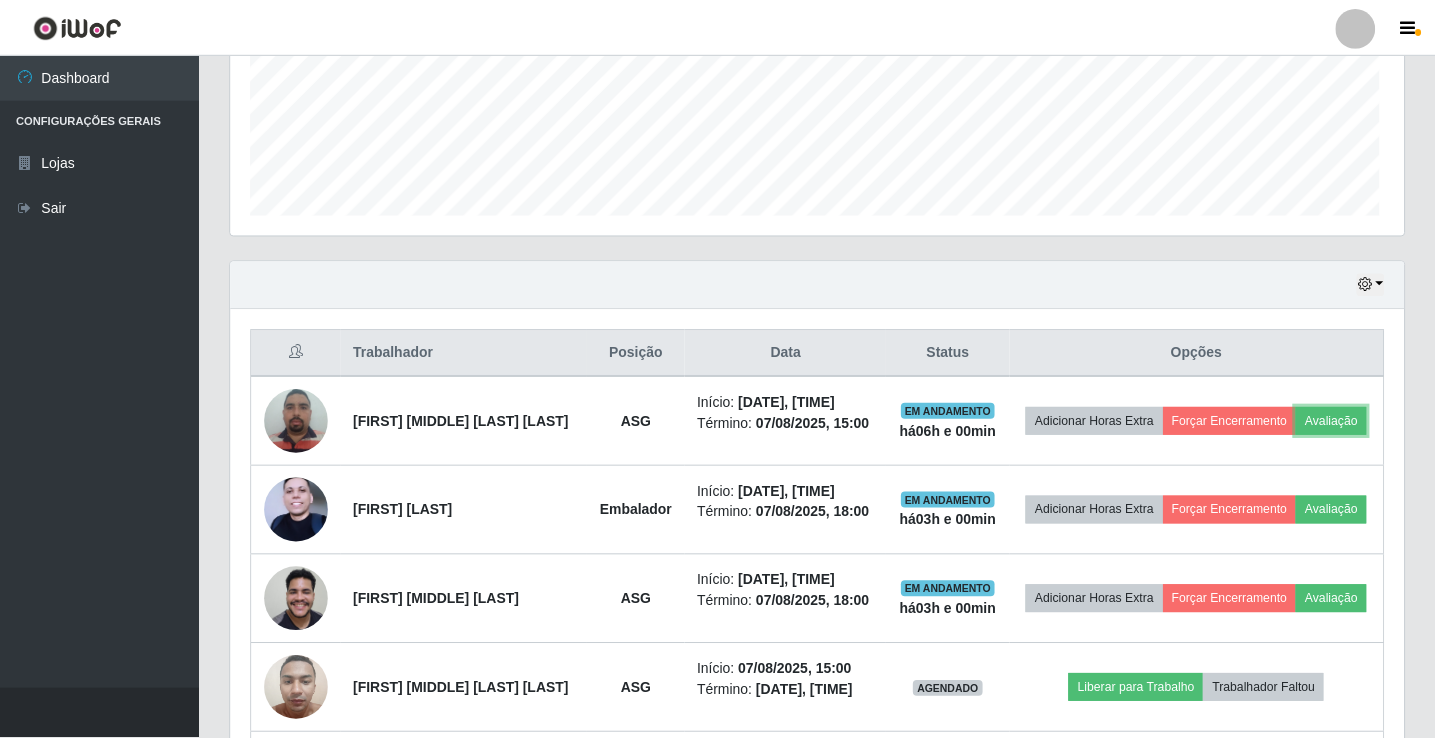 scroll, scrollTop: 999585, scrollLeft: 998827, axis: both 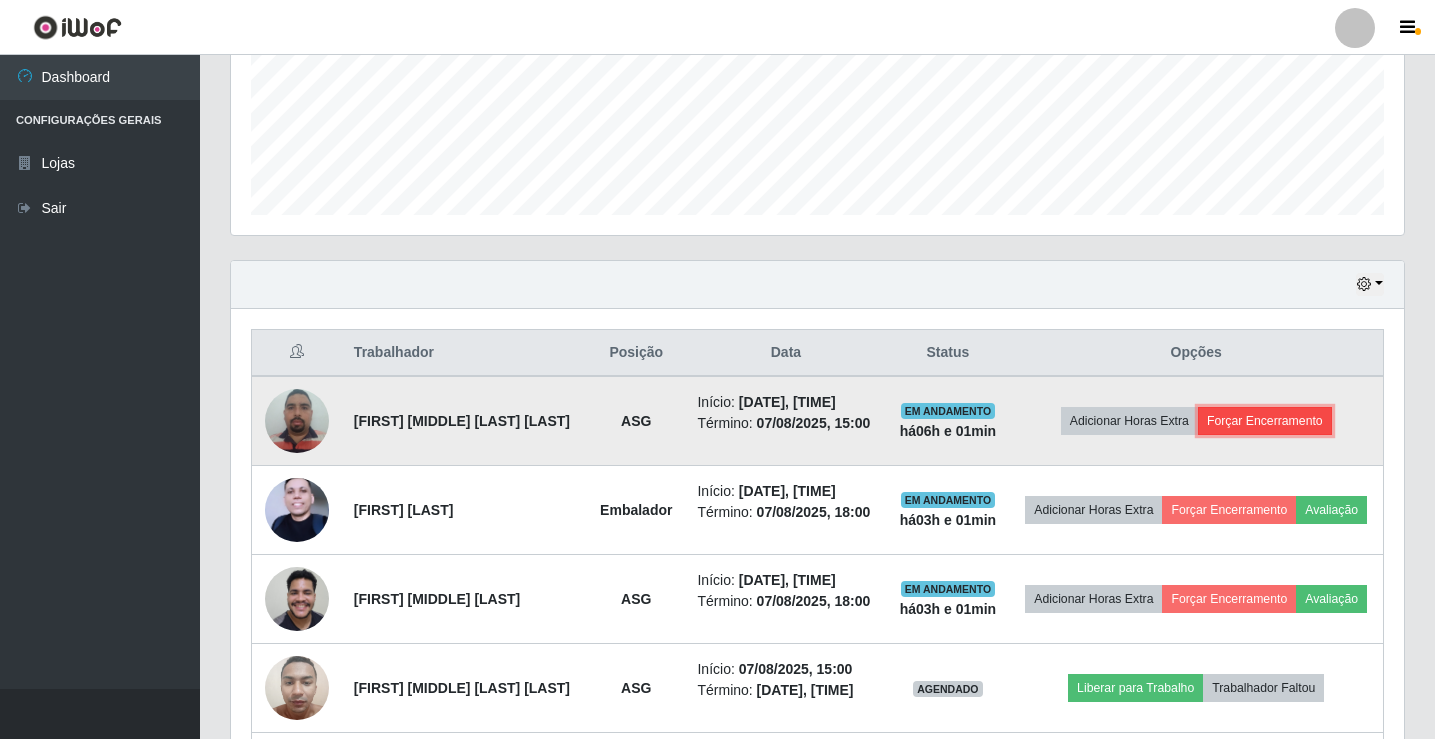 click on "Forçar Encerramento" at bounding box center [1265, 421] 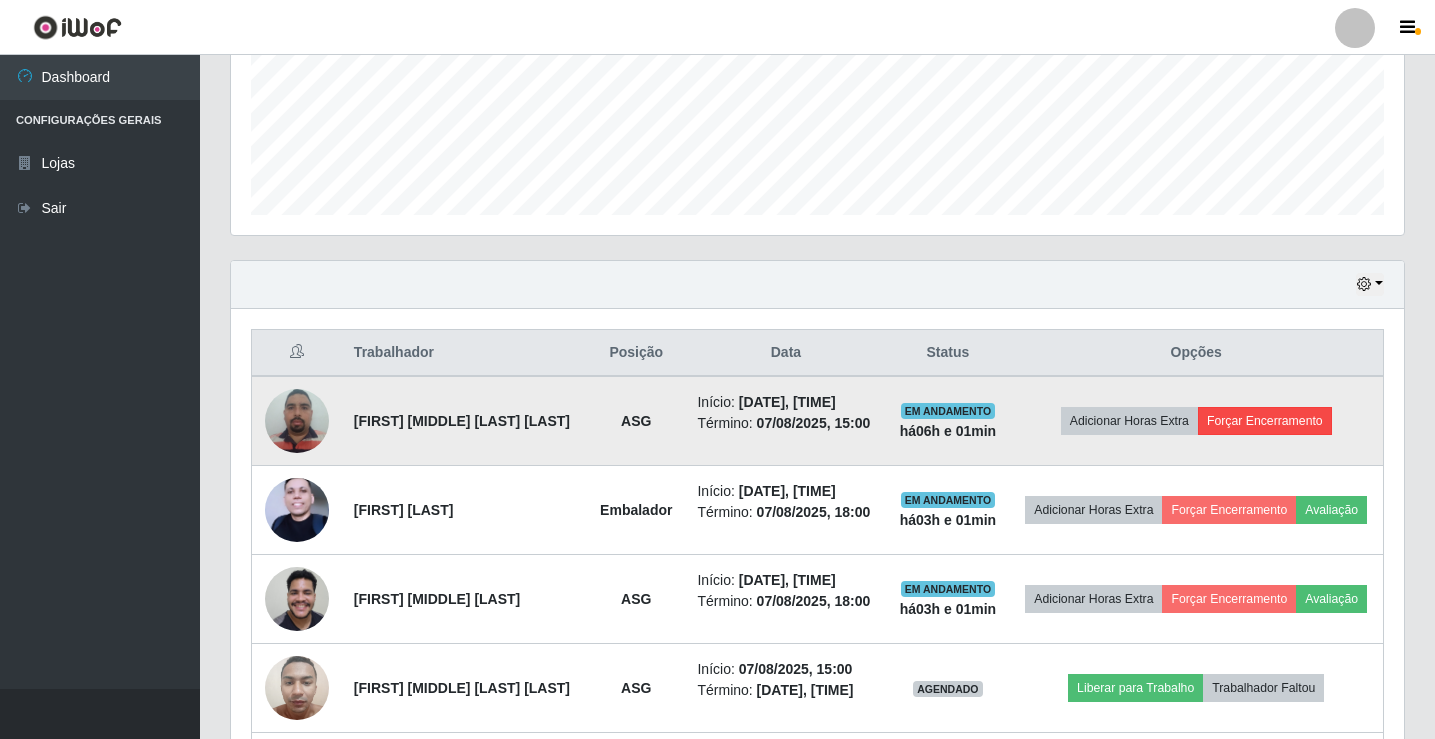 scroll, scrollTop: 999585, scrollLeft: 998837, axis: both 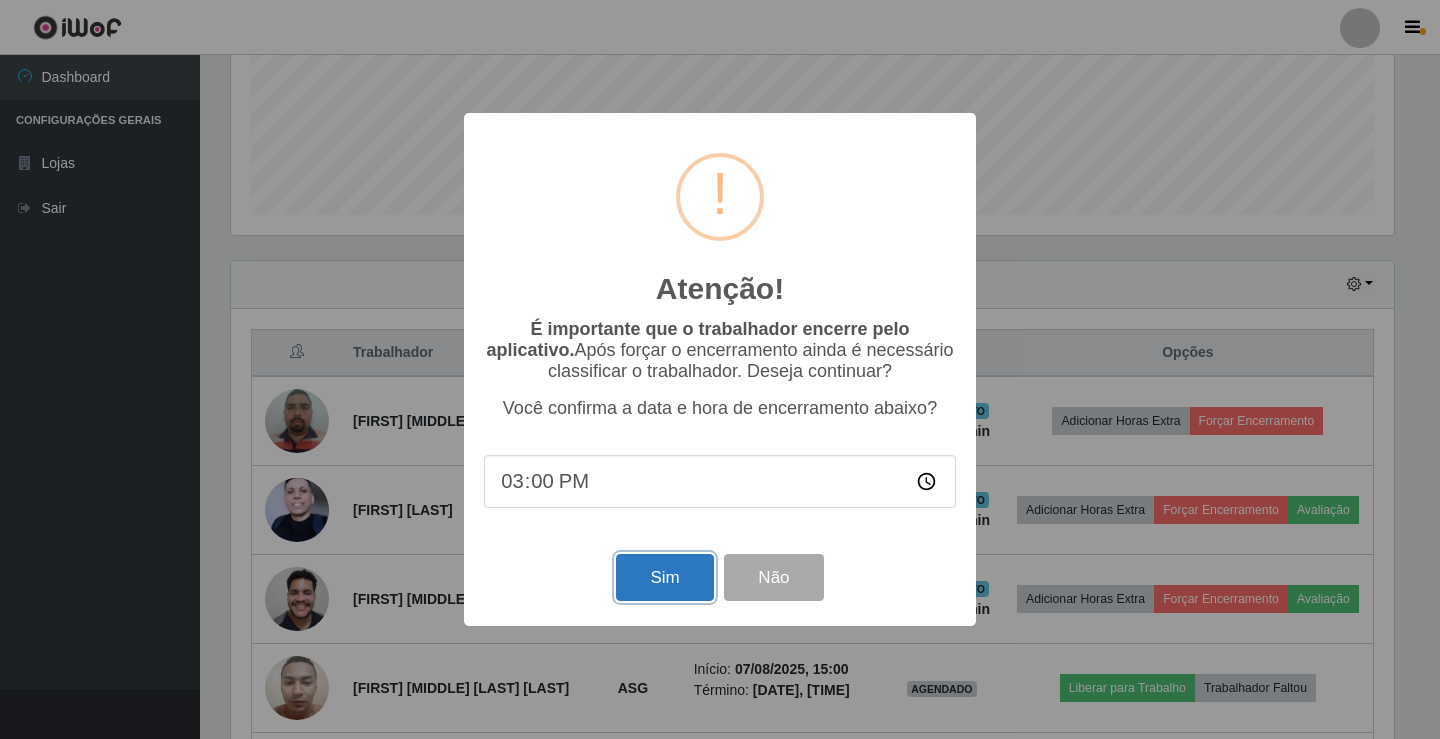 click on "Sim" at bounding box center [664, 577] 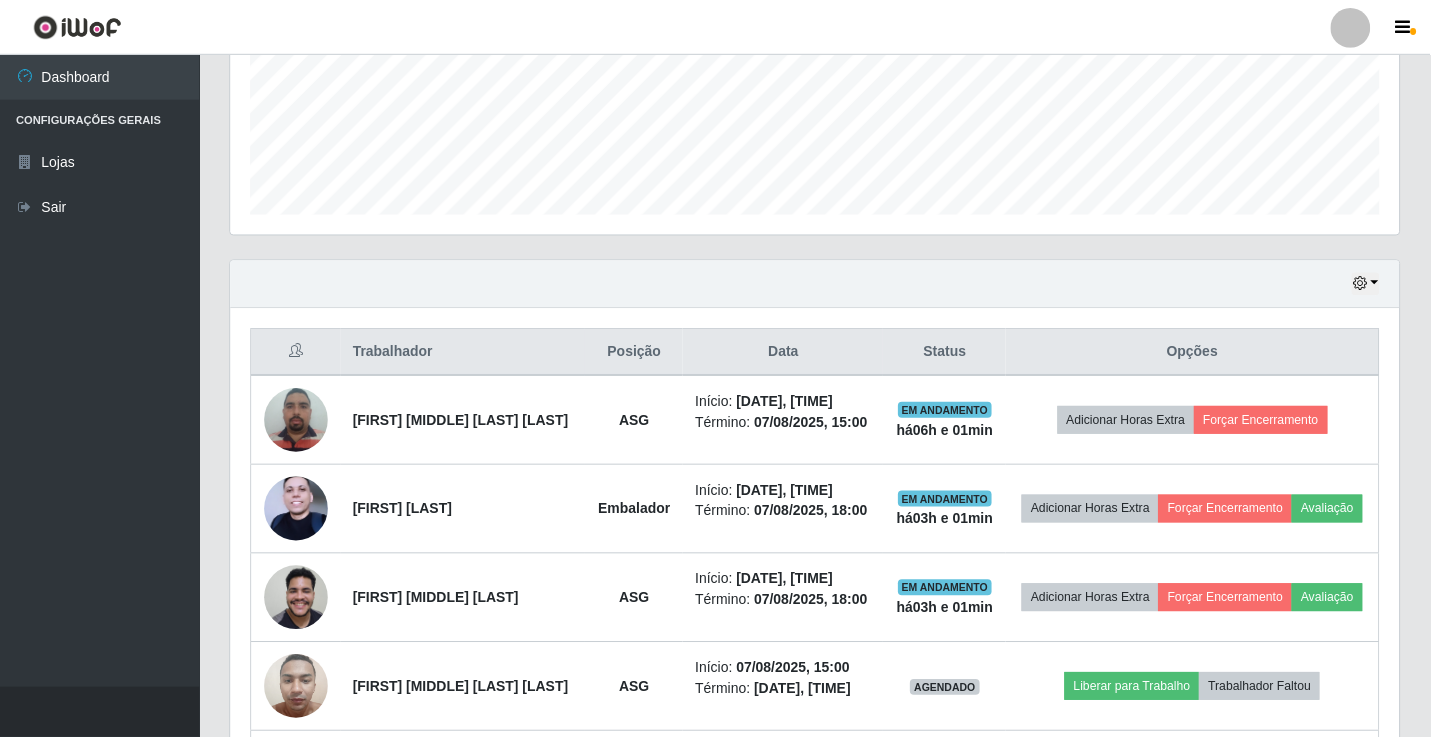 scroll, scrollTop: 999585, scrollLeft: 998827, axis: both 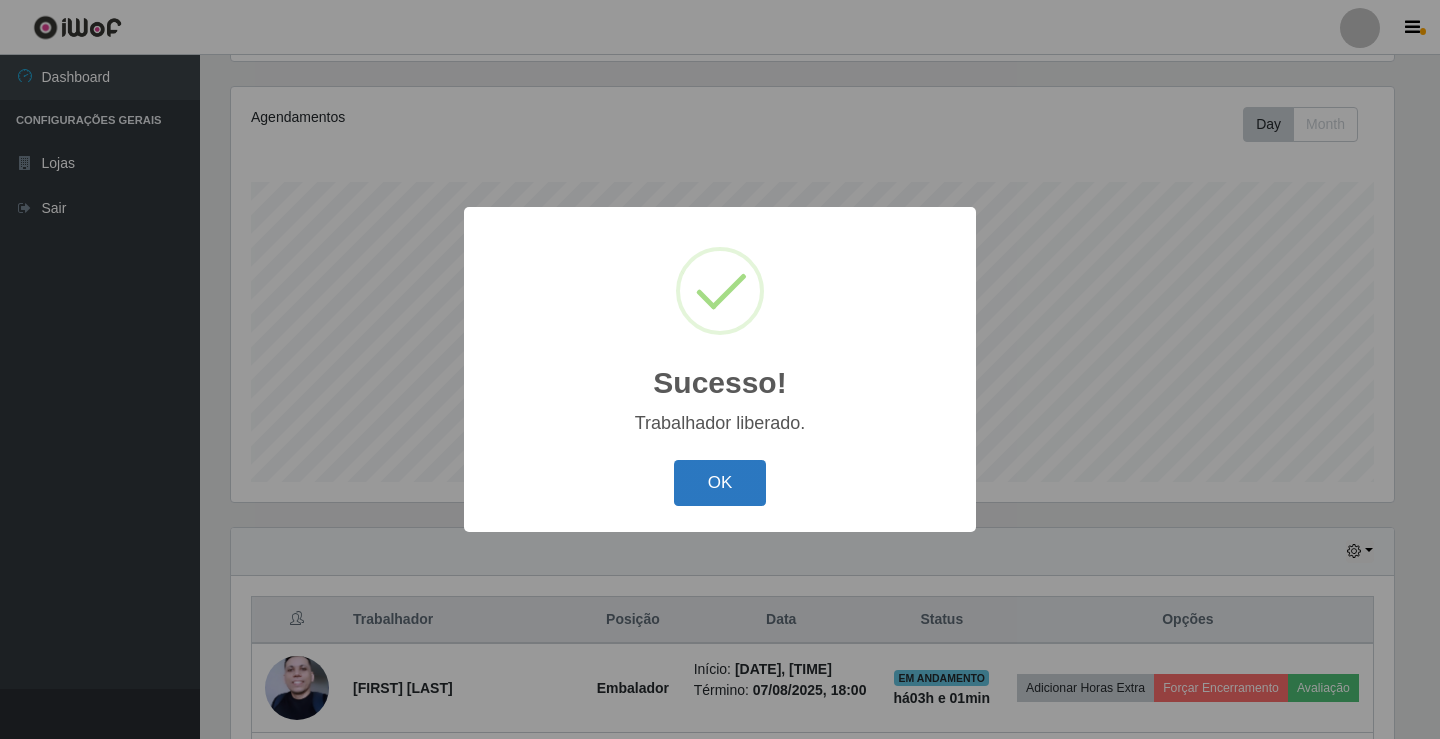 click on "OK" at bounding box center (720, 483) 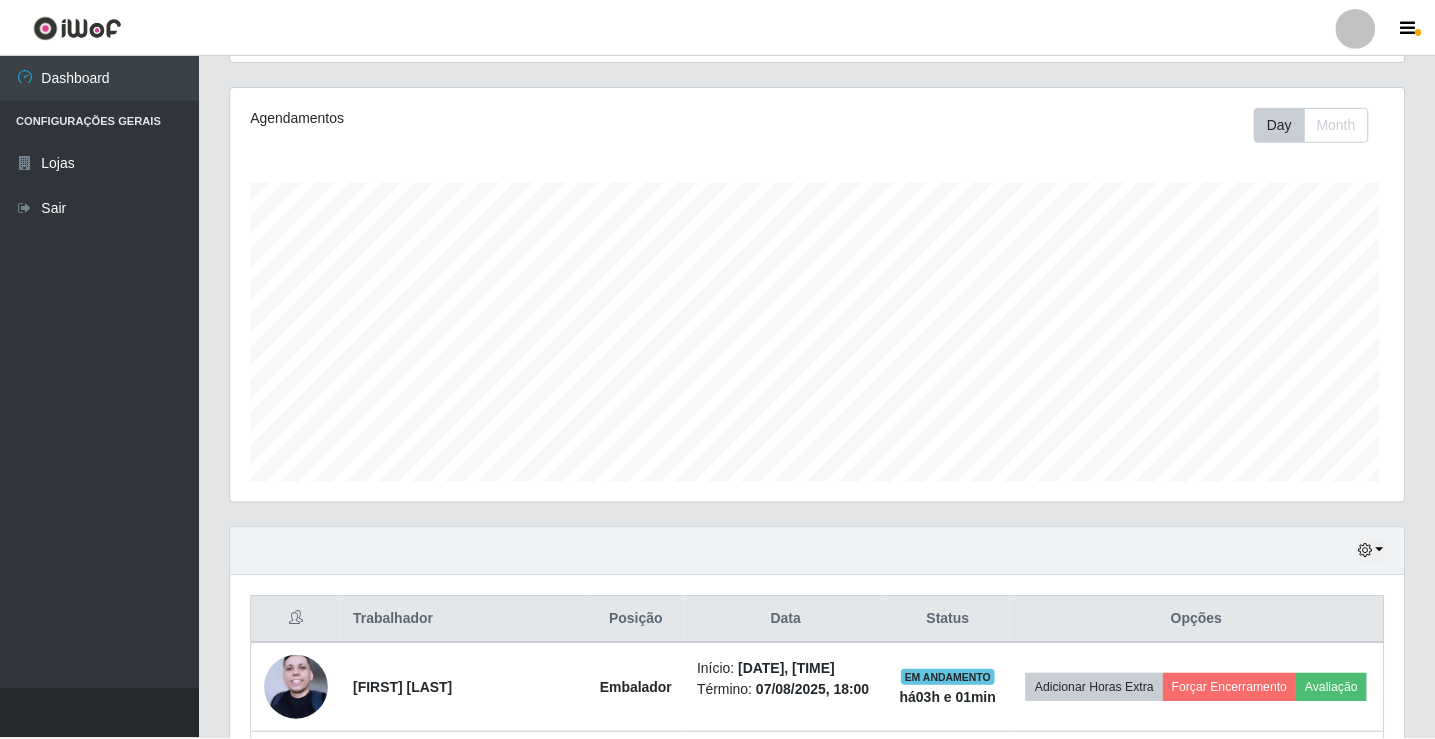 scroll, scrollTop: 999585, scrollLeft: 998827, axis: both 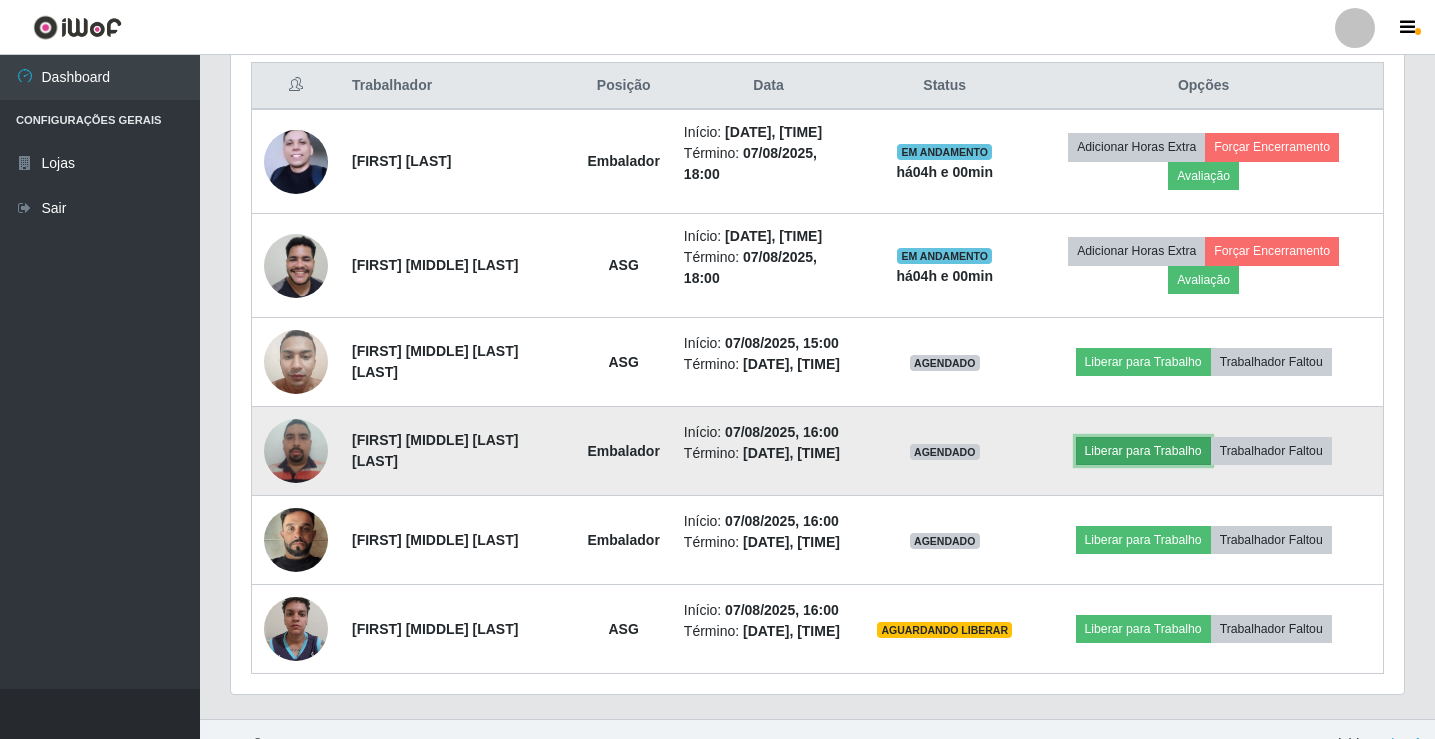 click on "Liberar para Trabalho" at bounding box center [1143, 451] 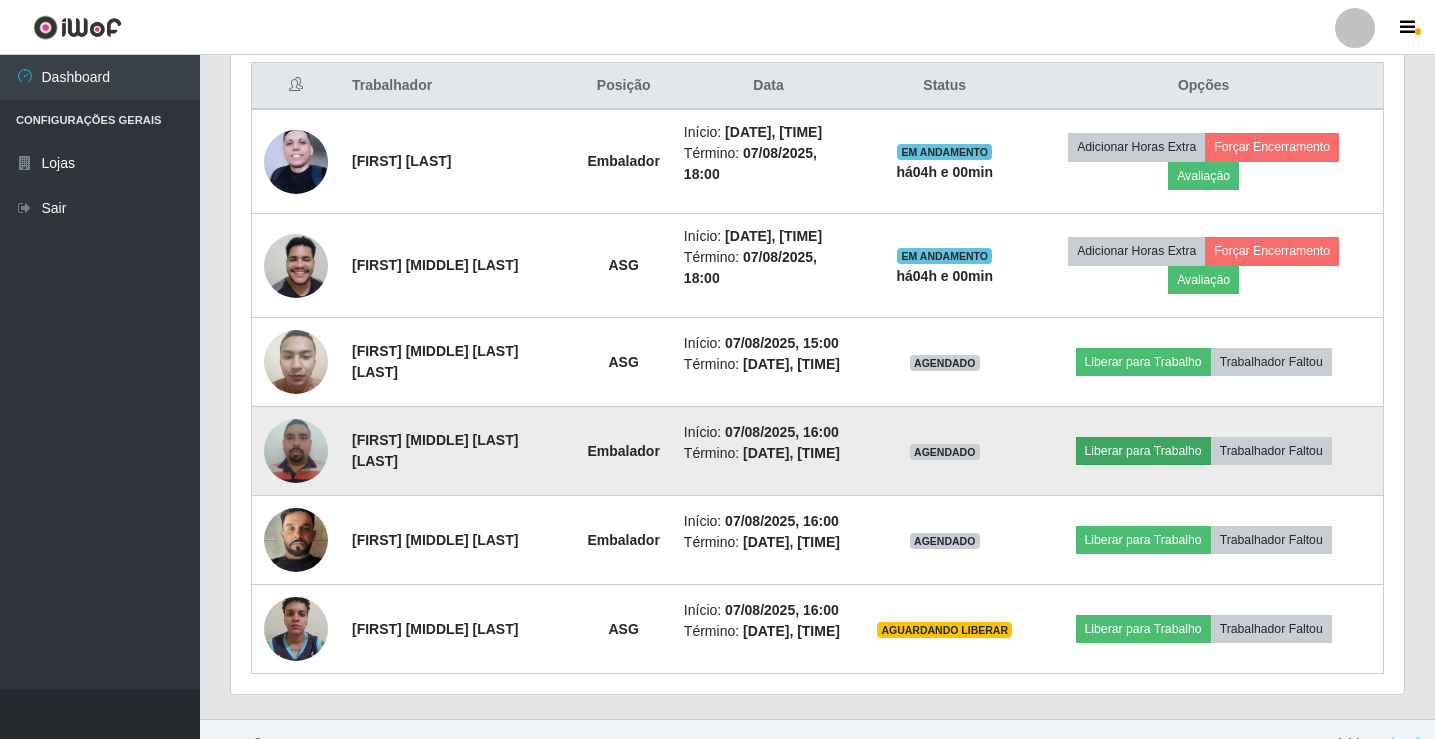 scroll, scrollTop: 999585, scrollLeft: 998837, axis: both 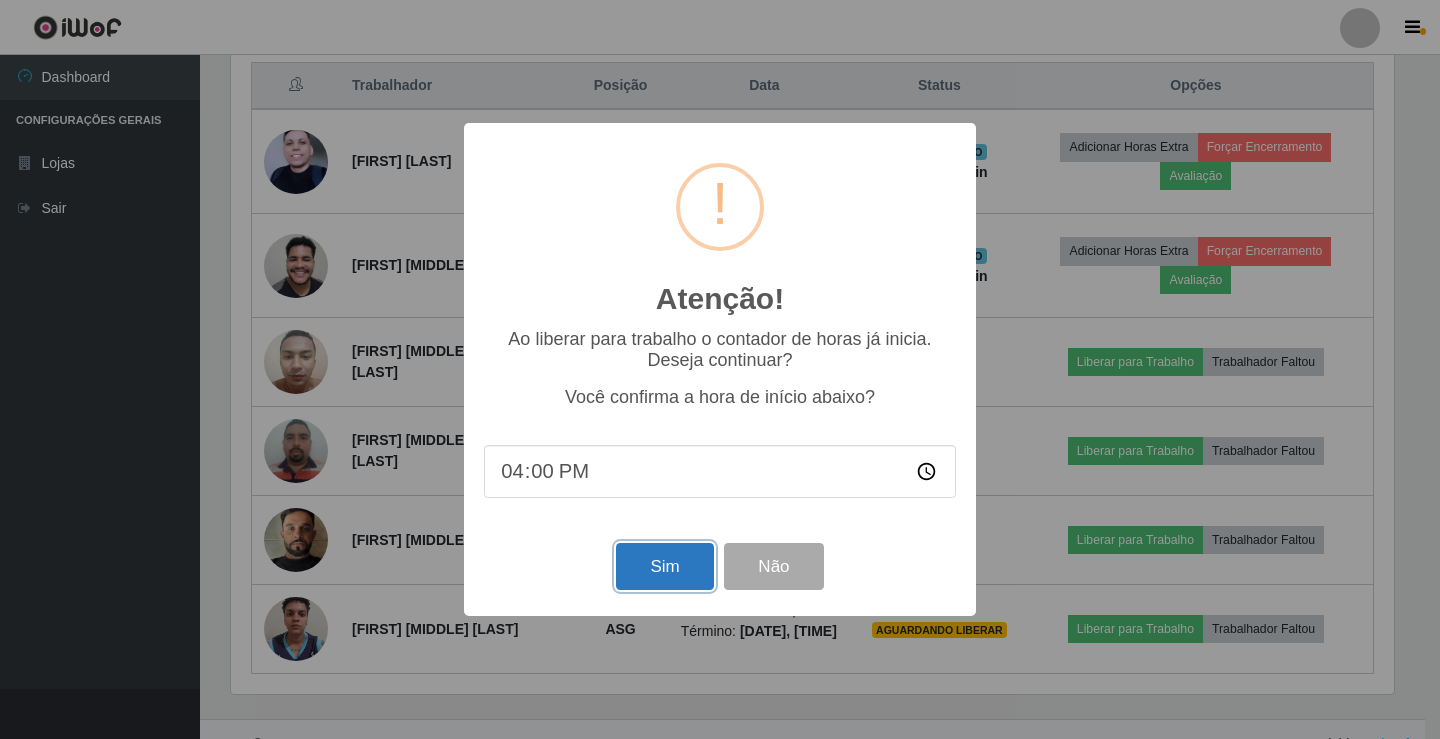 click on "Sim" at bounding box center [664, 566] 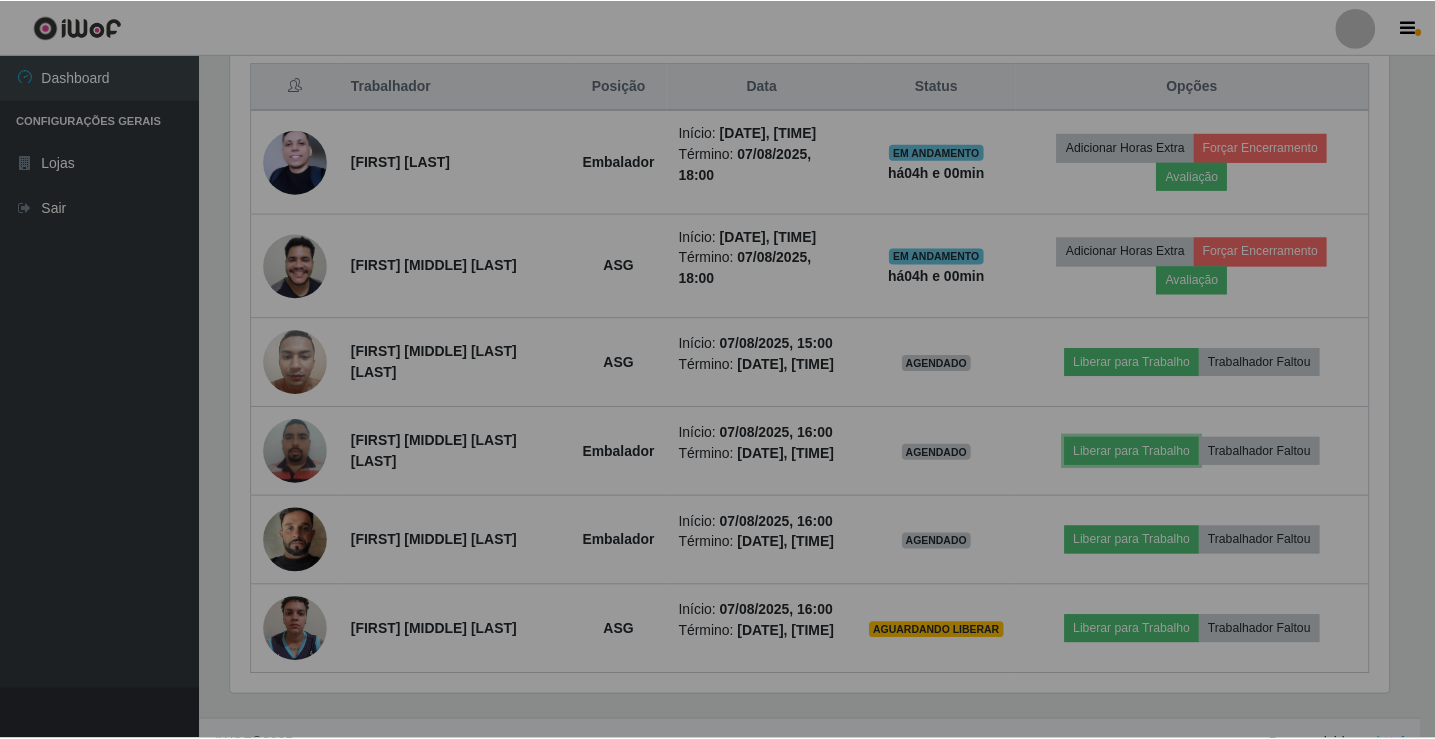 scroll, scrollTop: 999585, scrollLeft: 998827, axis: both 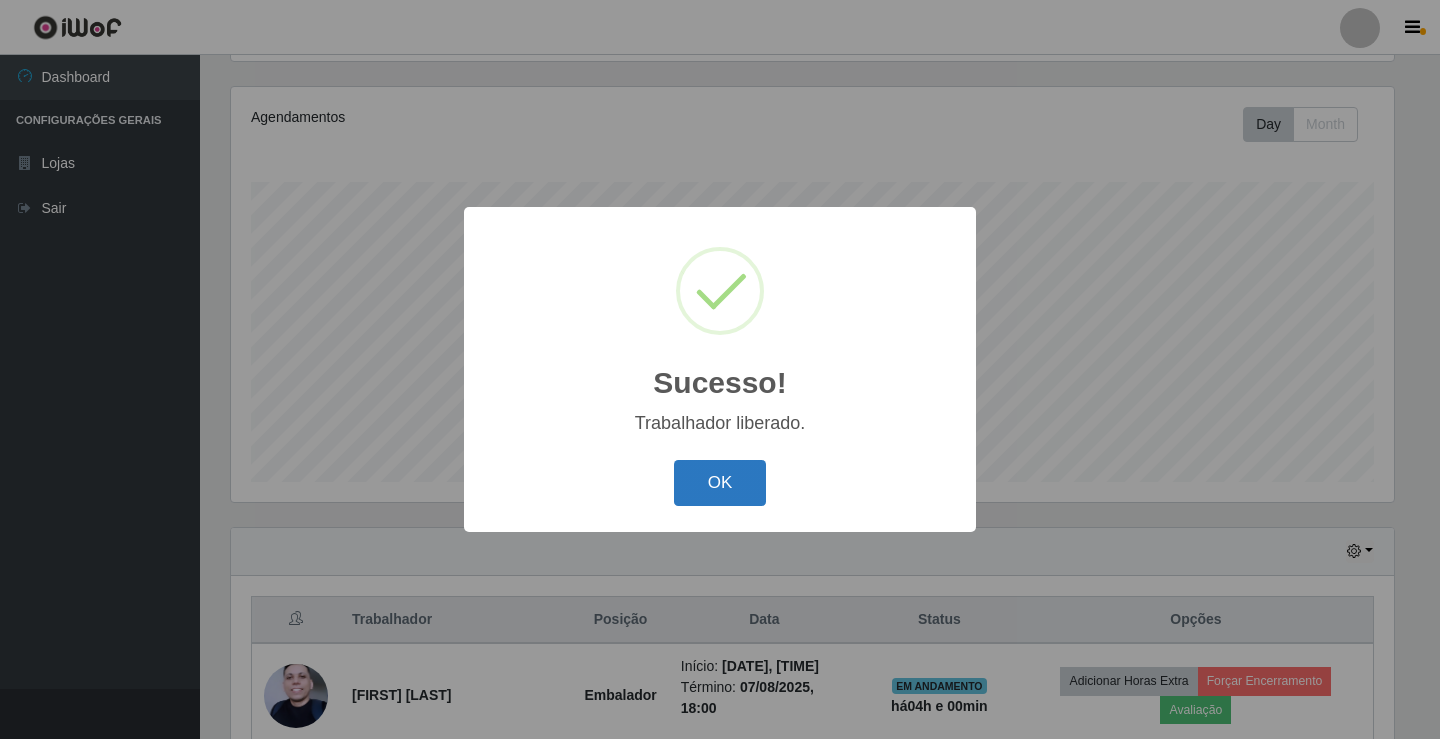 click on "OK" at bounding box center (720, 483) 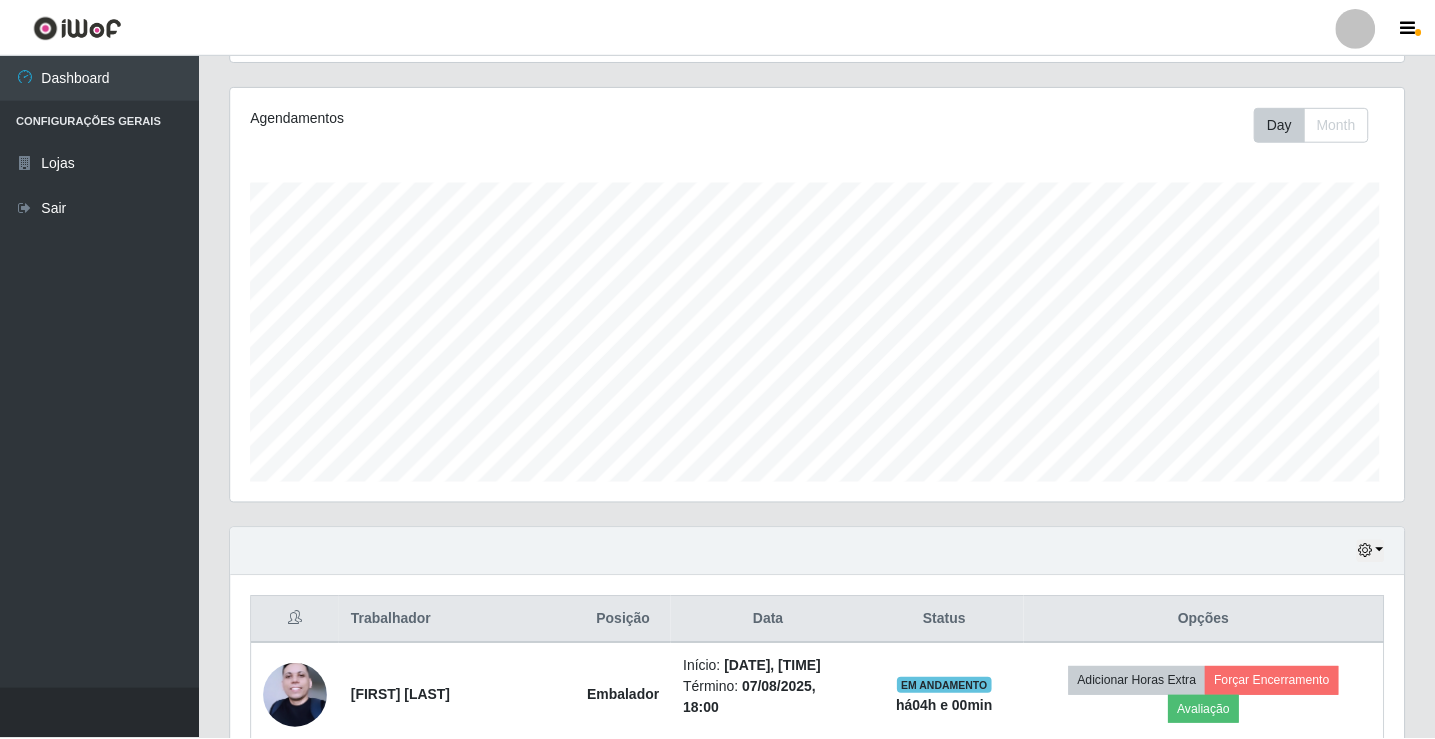 scroll, scrollTop: 999585, scrollLeft: 998827, axis: both 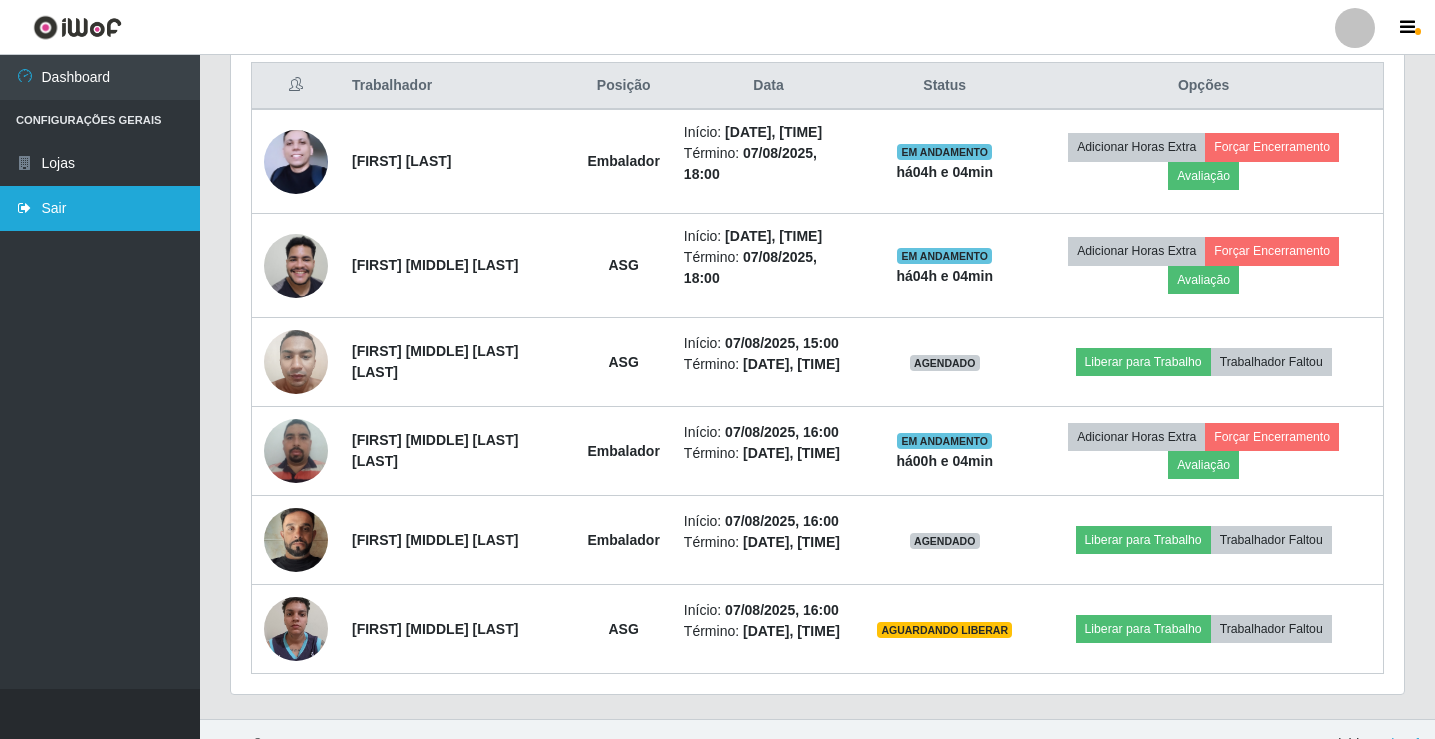 click on "Sair" at bounding box center (100, 208) 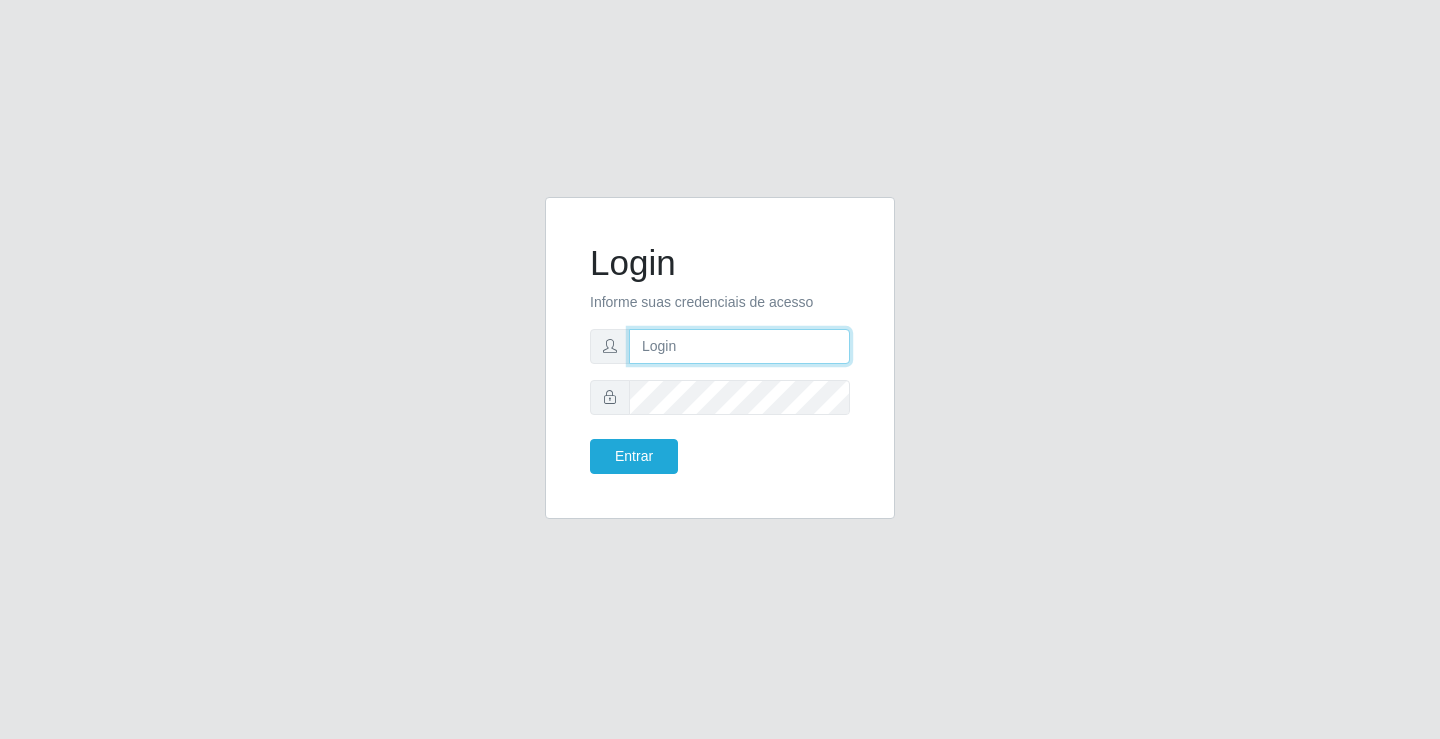 click at bounding box center [739, 346] 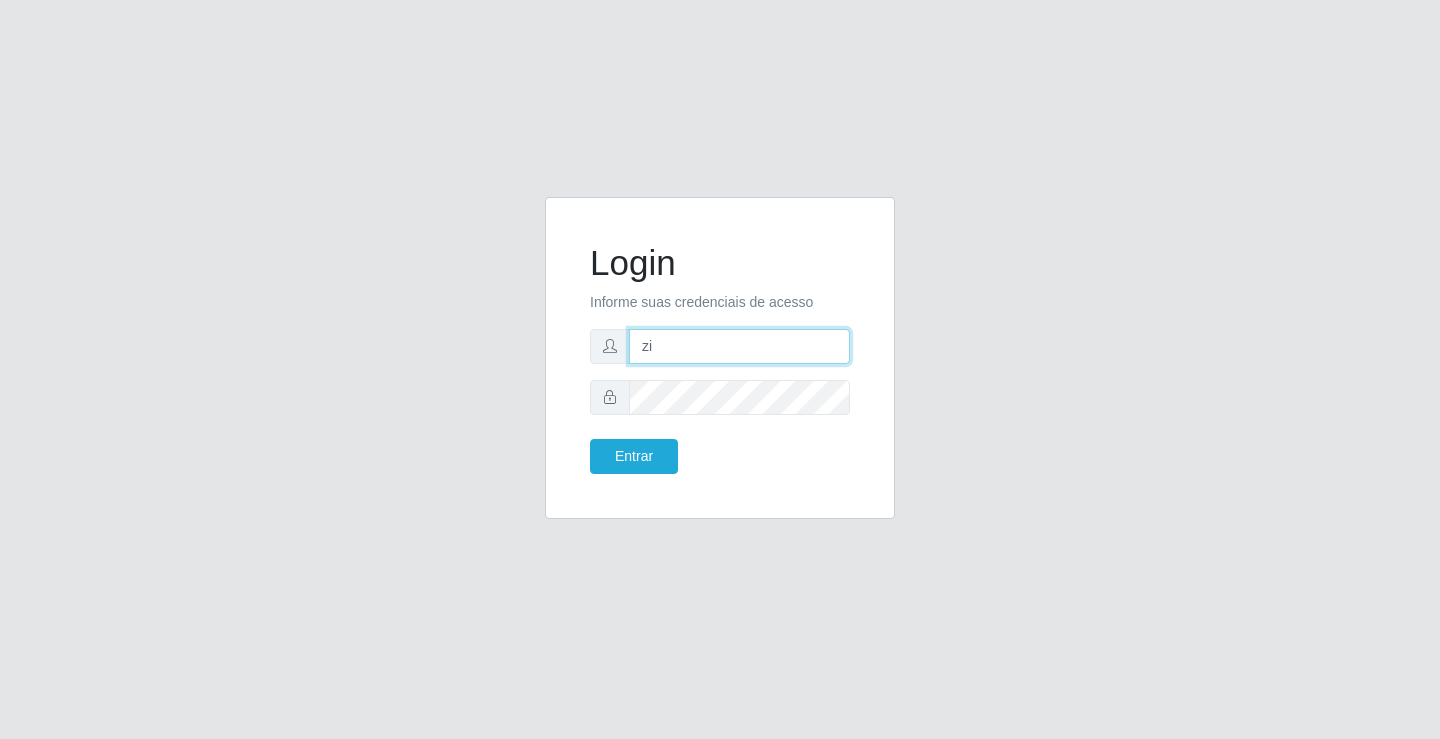 type on "[EMAIL]" 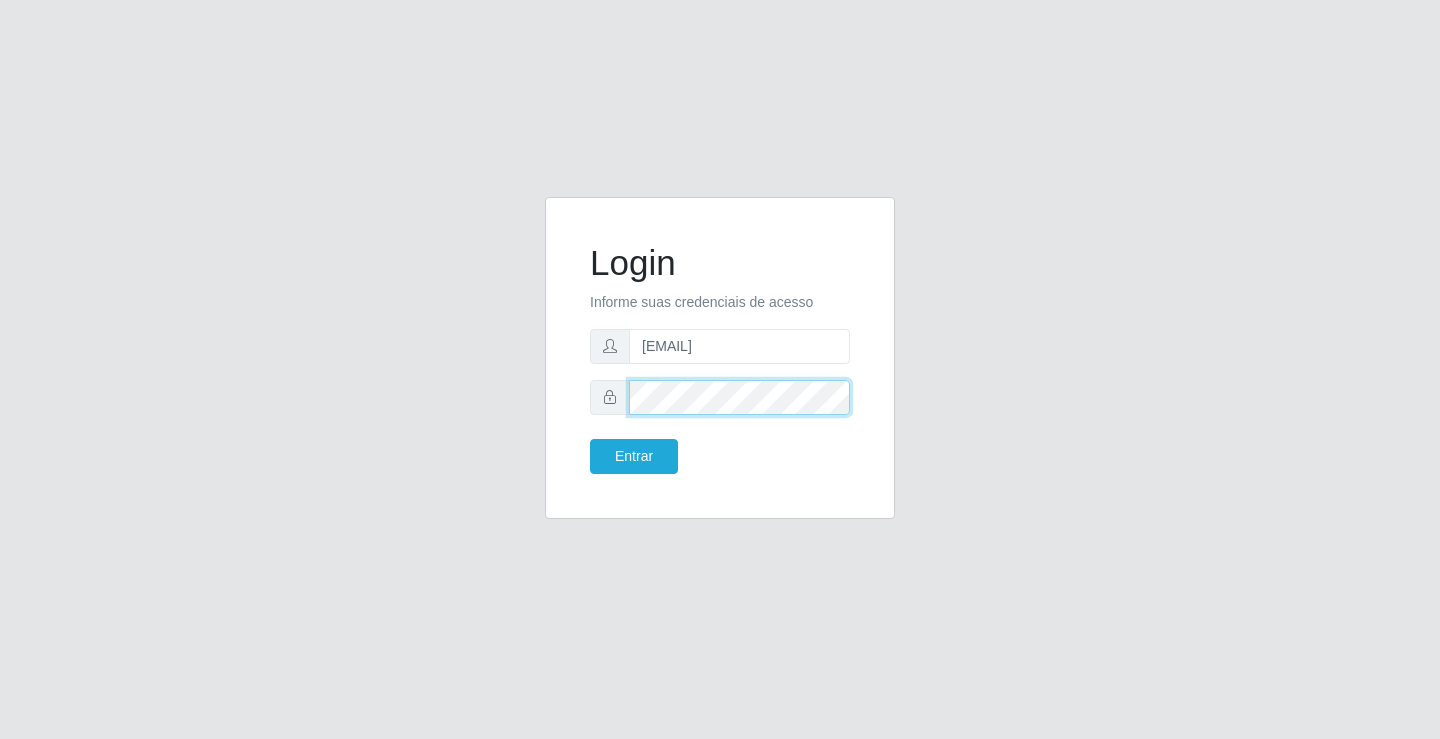 click on "Entrar" at bounding box center (634, 456) 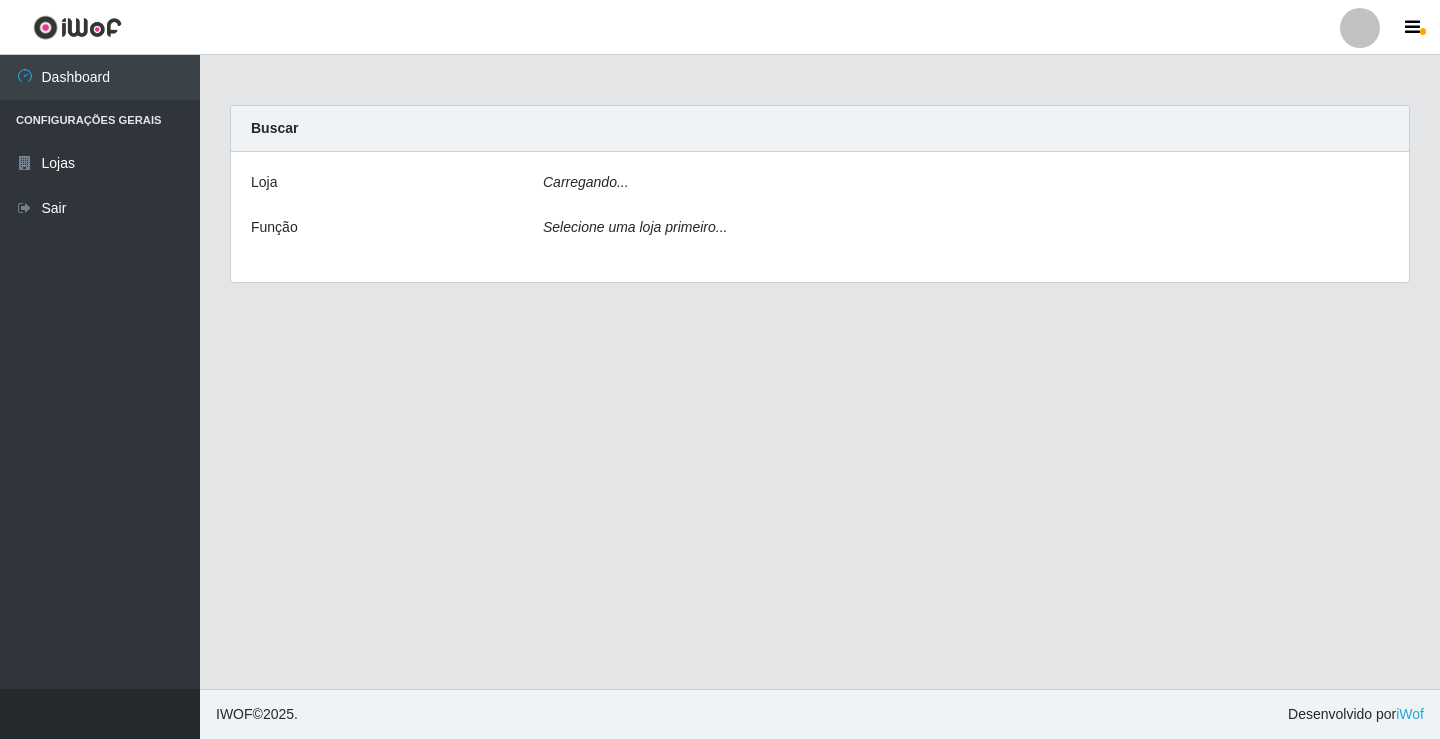 click on "Carregando...  Buscar Loja Carregando... Função Selecione uma loja primeiro..." at bounding box center [820, 372] 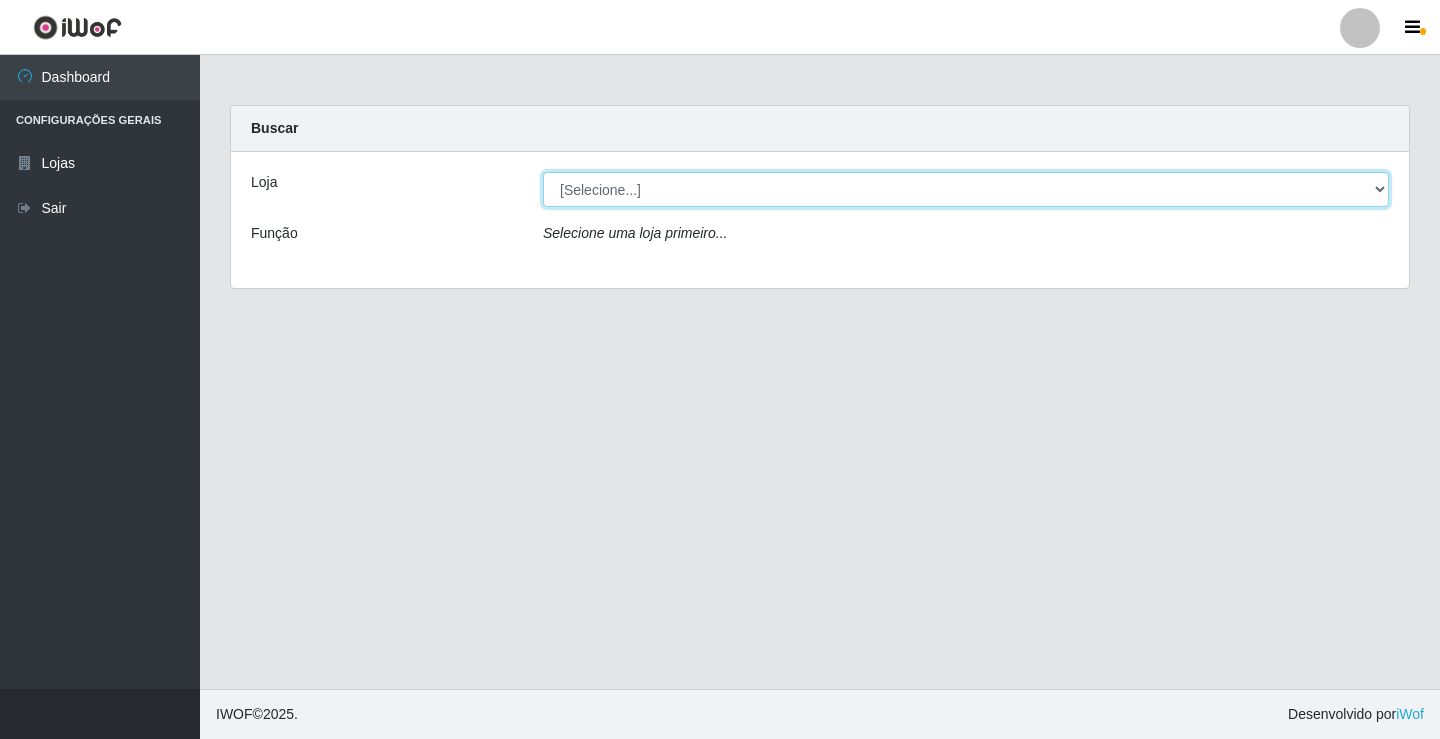 click on "[Selecione...] Ideal - [CITY]" at bounding box center [966, 189] 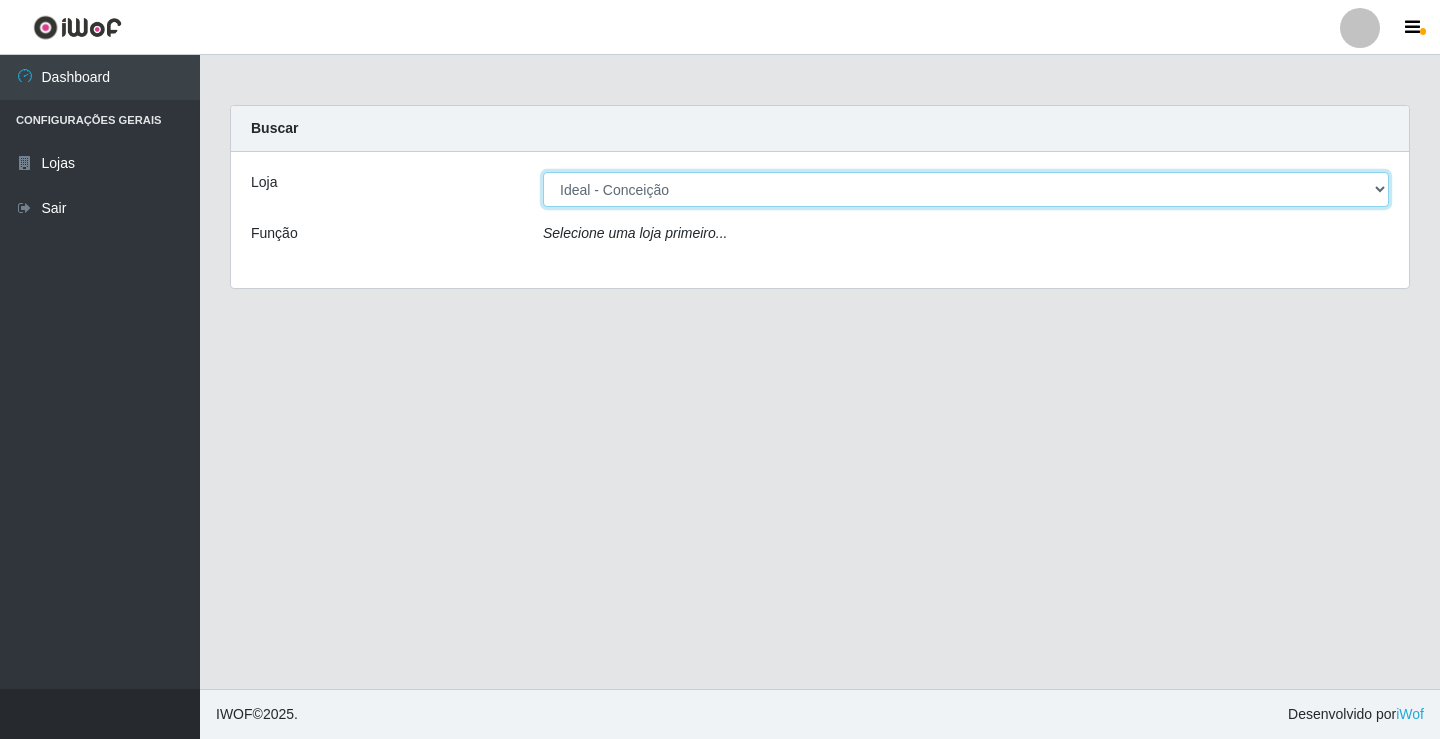 click on "[Selecione...] Ideal - [CITY]" at bounding box center (966, 189) 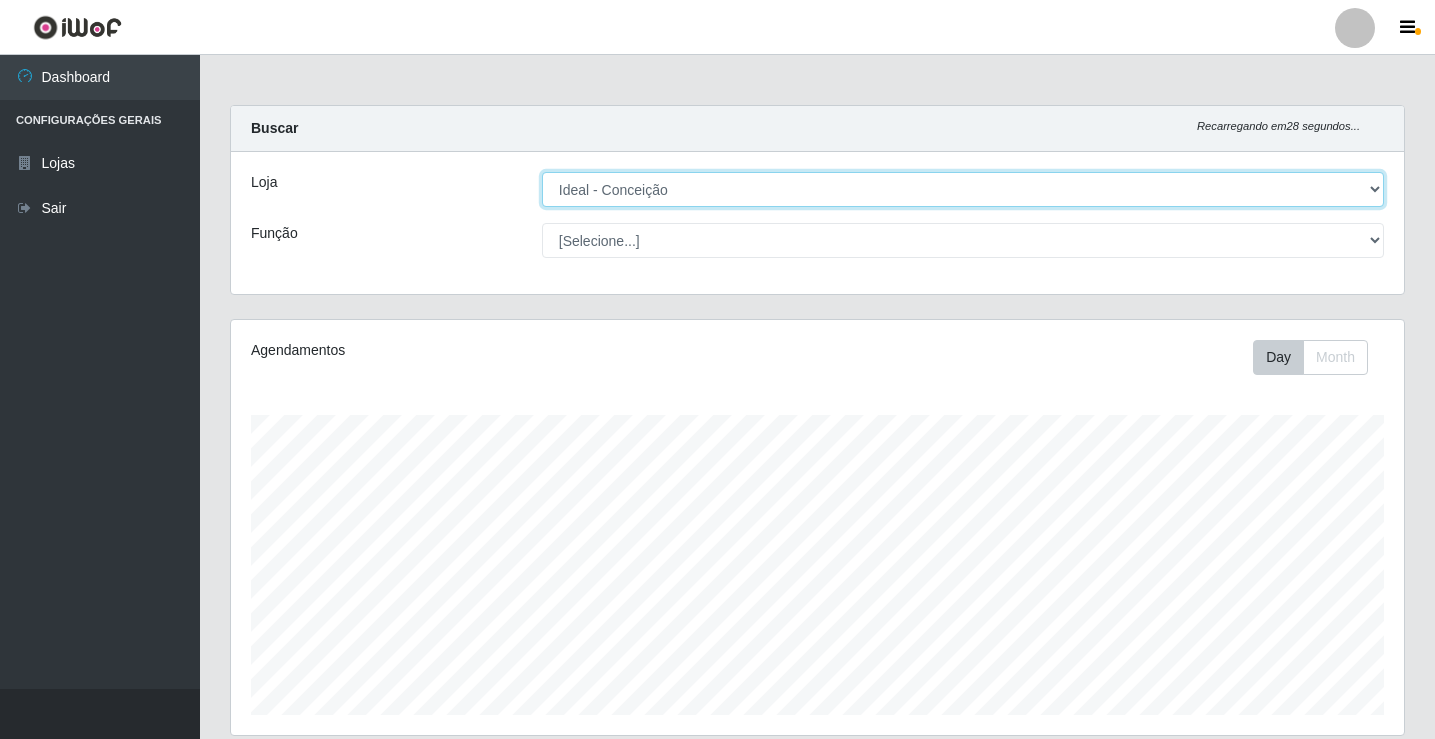 scroll, scrollTop: 999585, scrollLeft: 998827, axis: both 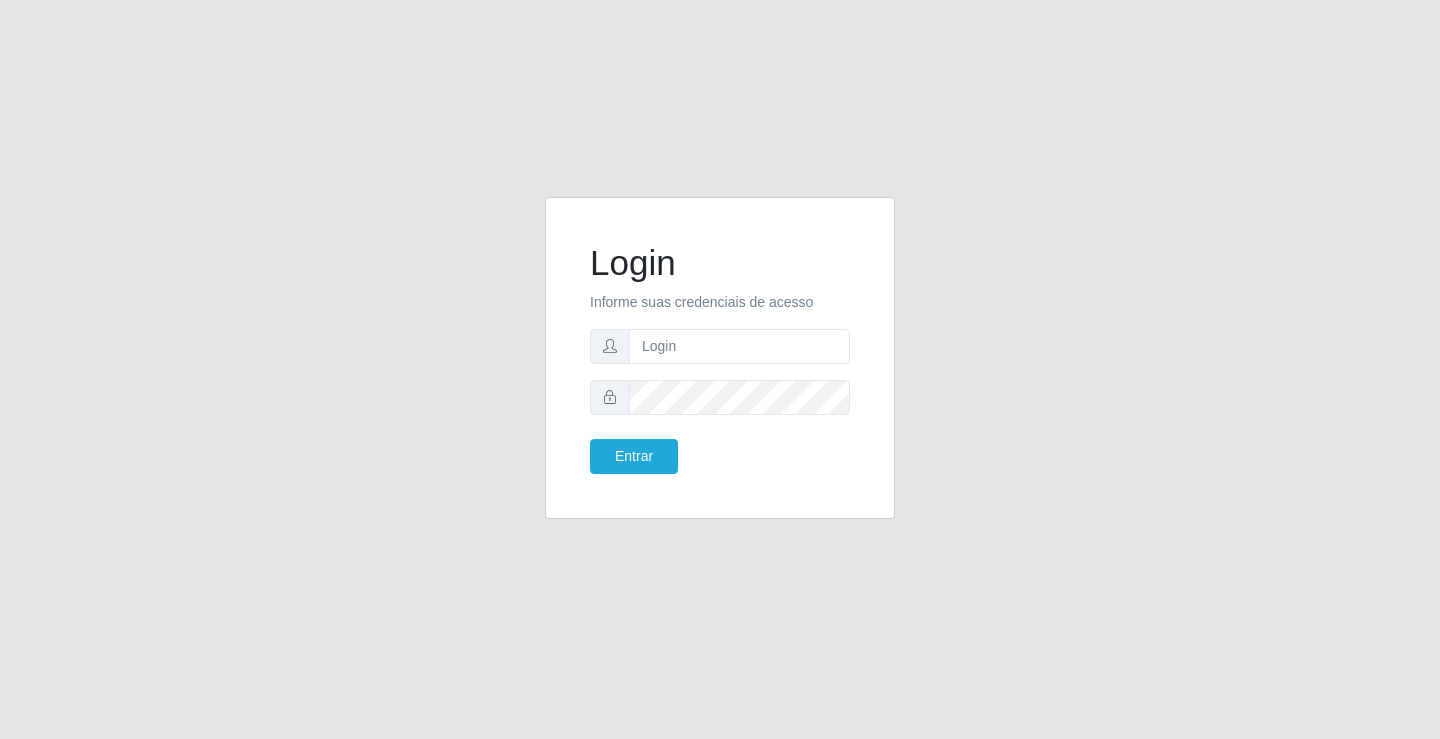click on "Login Informe suas credenciais de acesso Entrar" at bounding box center [720, 358] 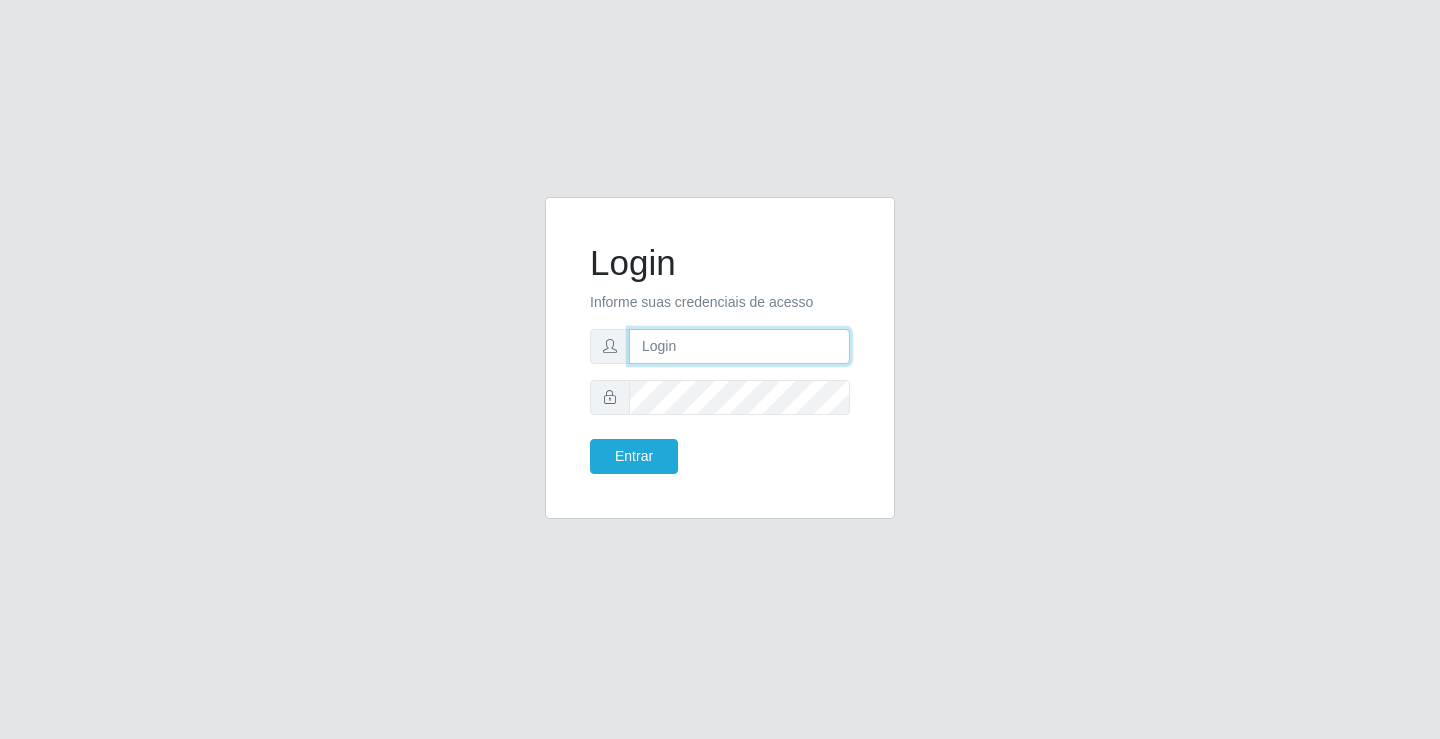 click at bounding box center (739, 346) 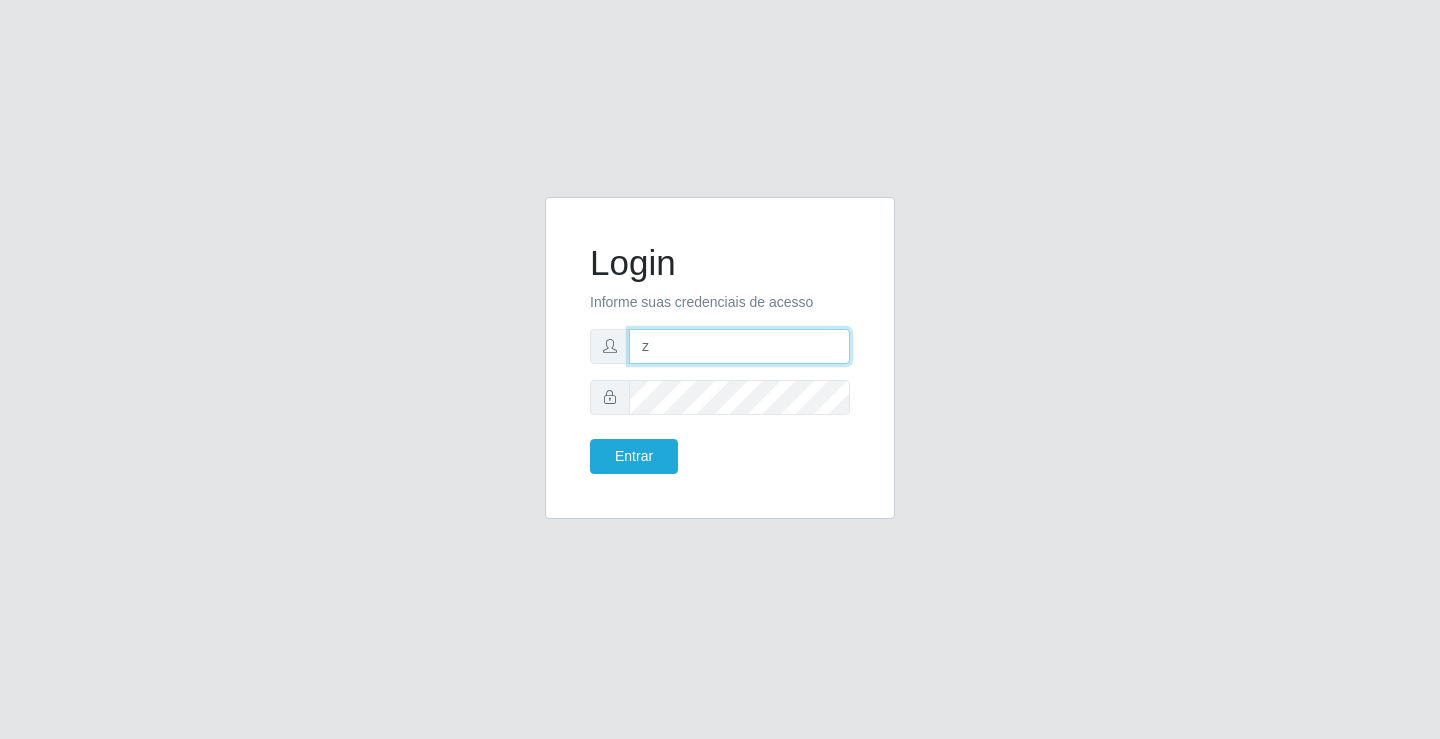 type on "[EMAIL]" 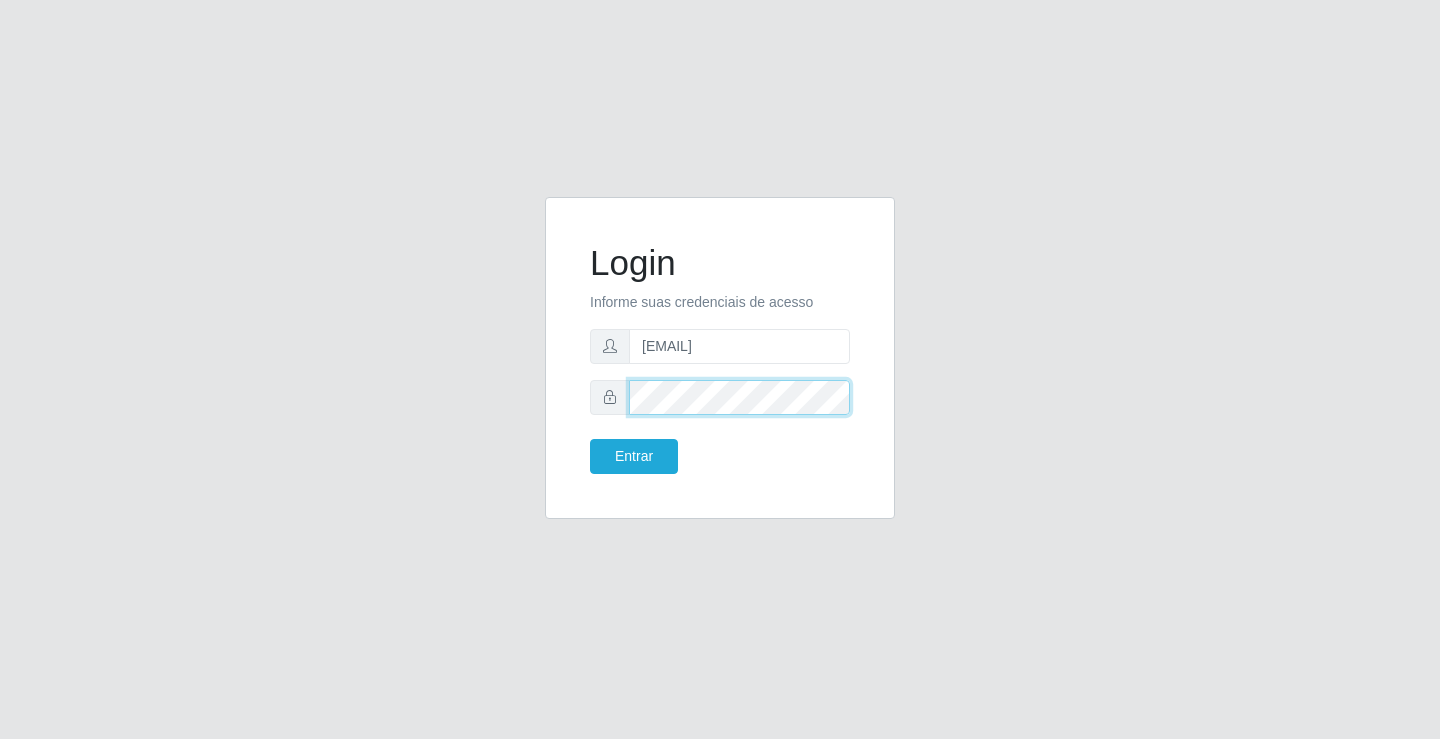 click on "Entrar" at bounding box center (634, 456) 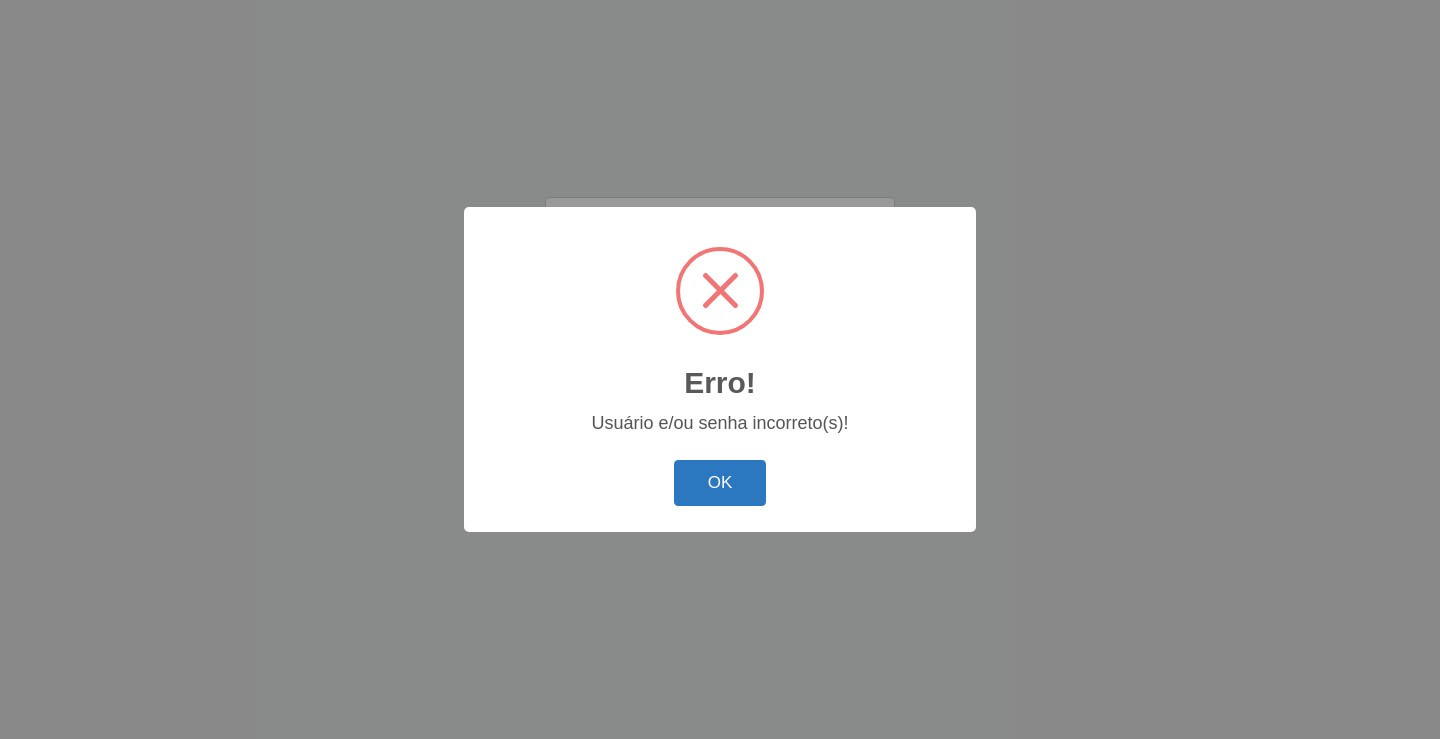 click on "OK" at bounding box center (720, 483) 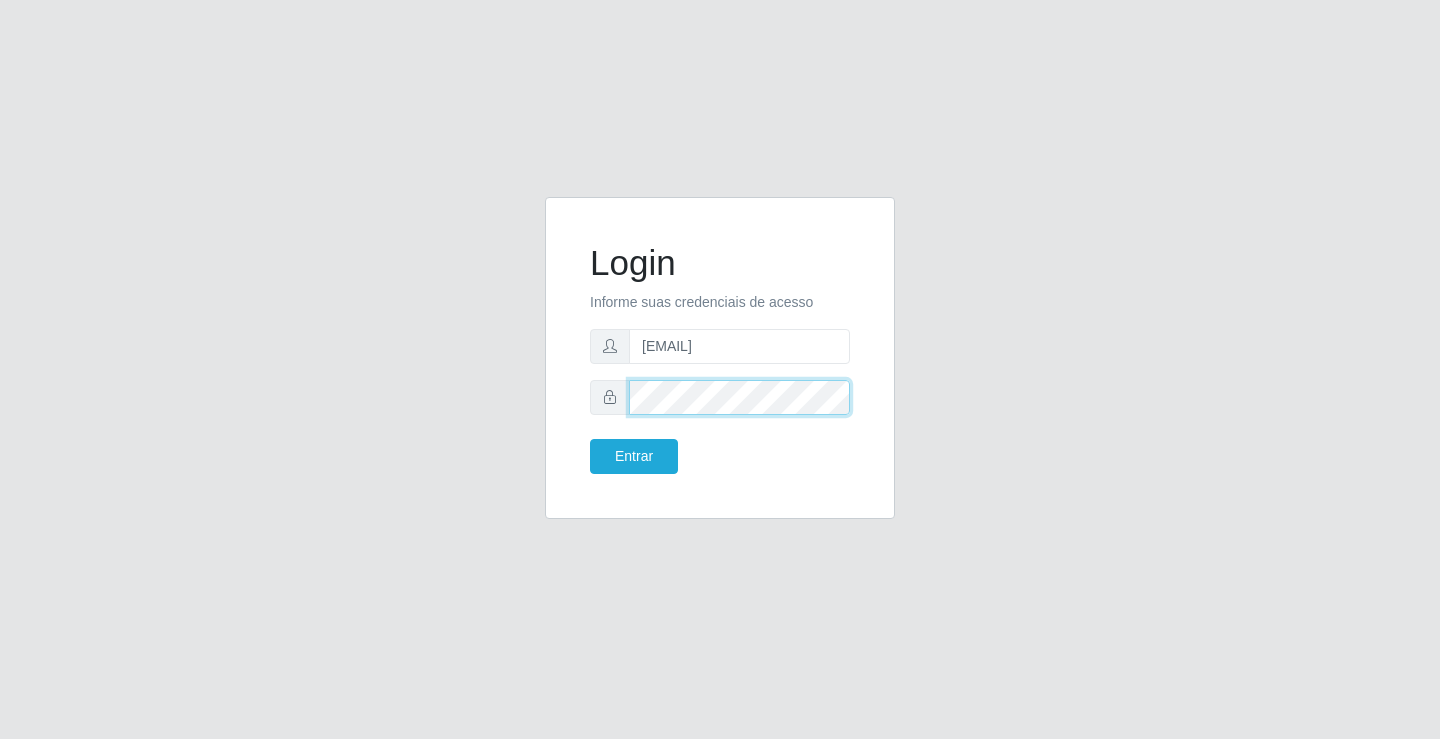click on "Entrar" at bounding box center [634, 456] 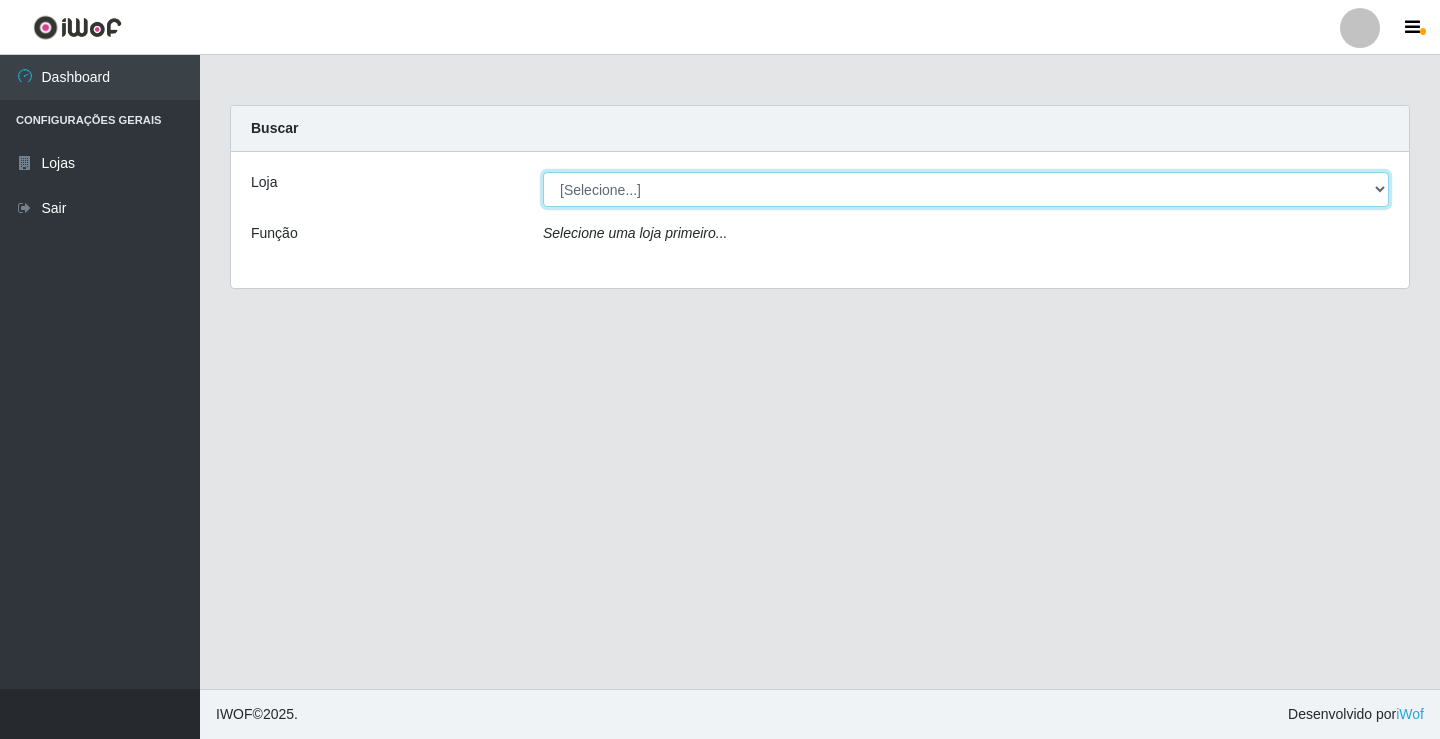 click on "[Selecione...] Ideal - [CITY]" at bounding box center [966, 189] 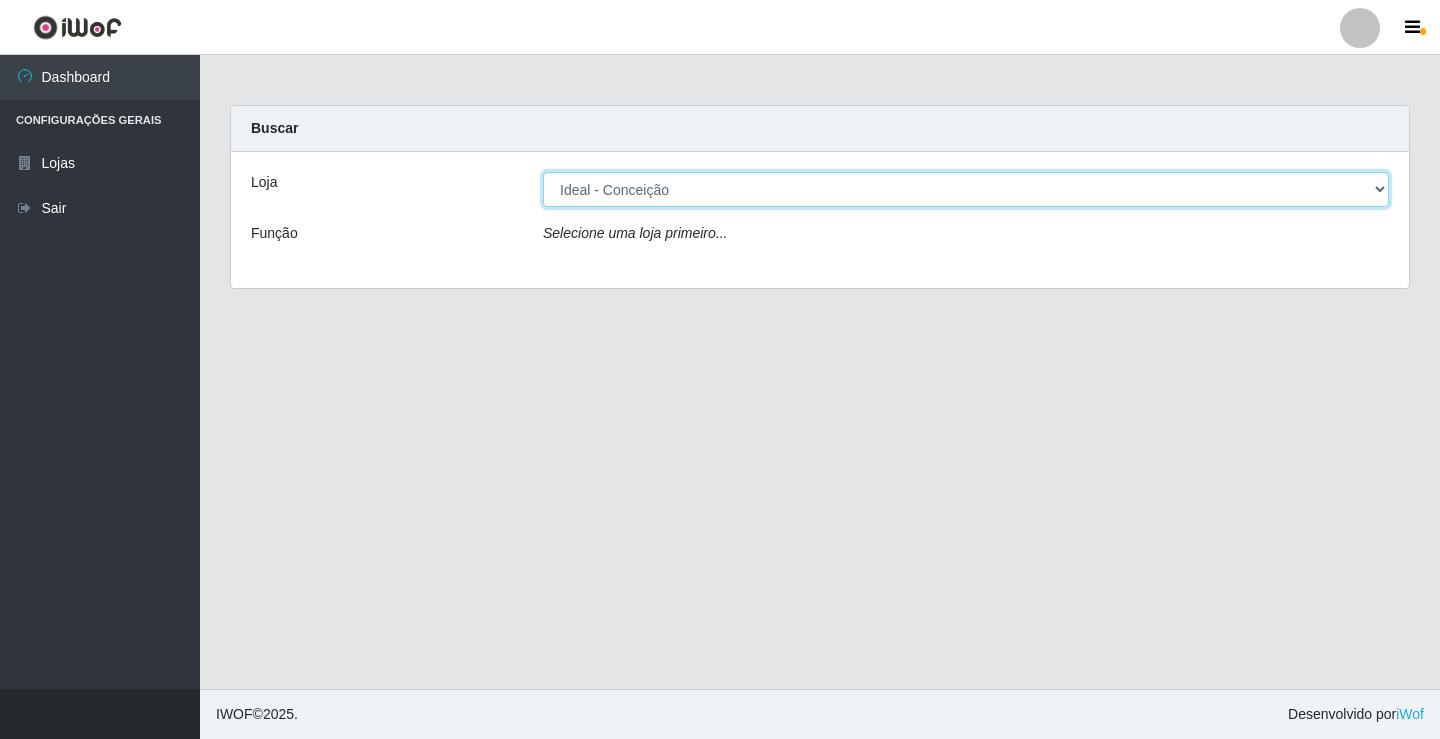 click on "[Selecione...] Ideal - [CITY]" at bounding box center [966, 189] 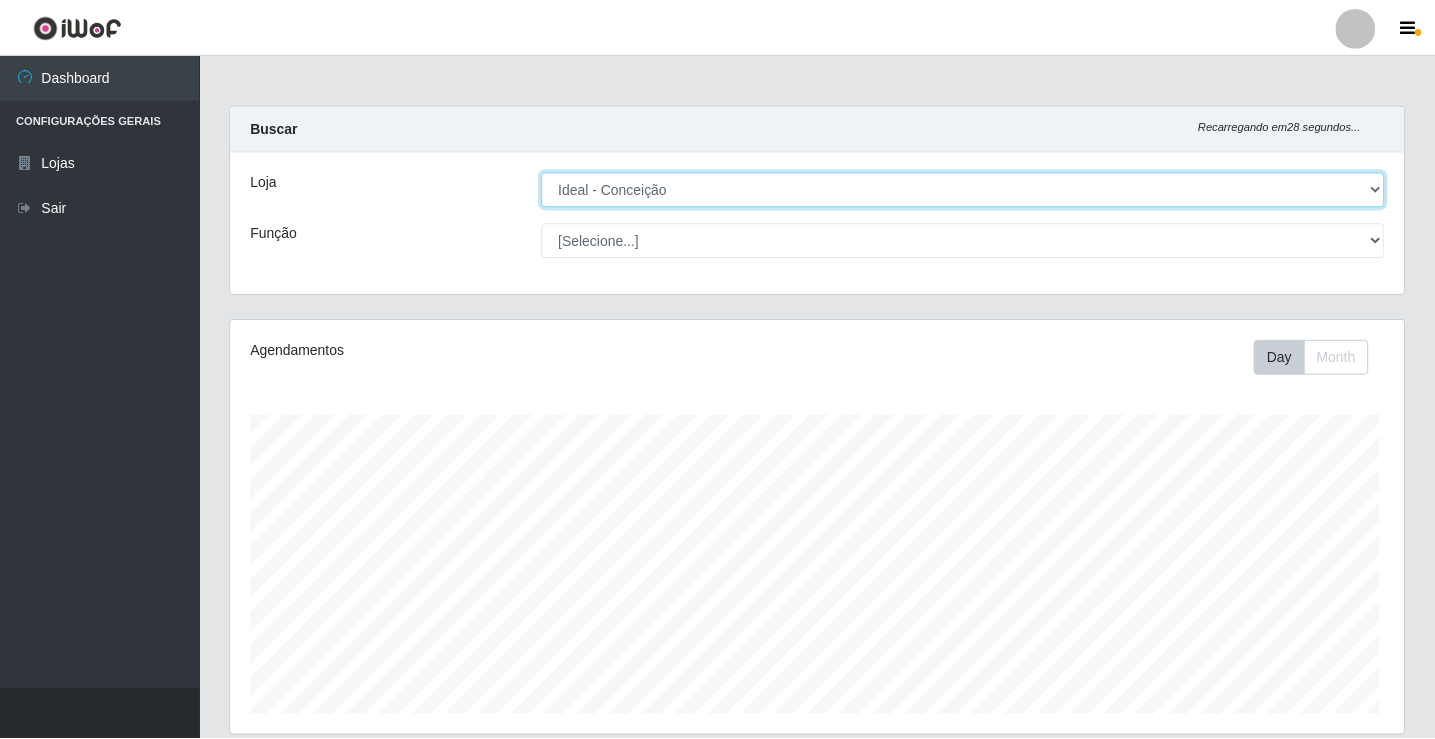 scroll, scrollTop: 26, scrollLeft: 0, axis: vertical 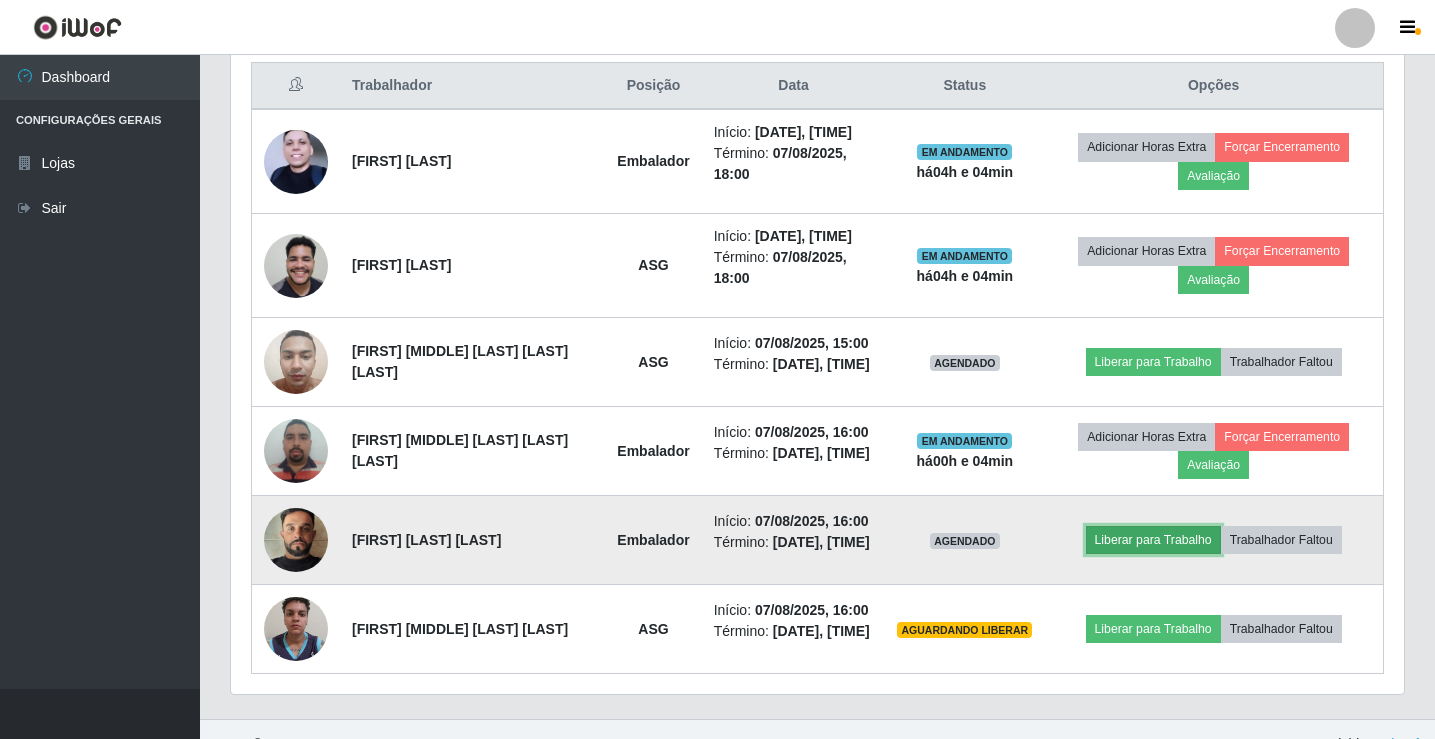 click on "Liberar para Trabalho" at bounding box center [1153, 540] 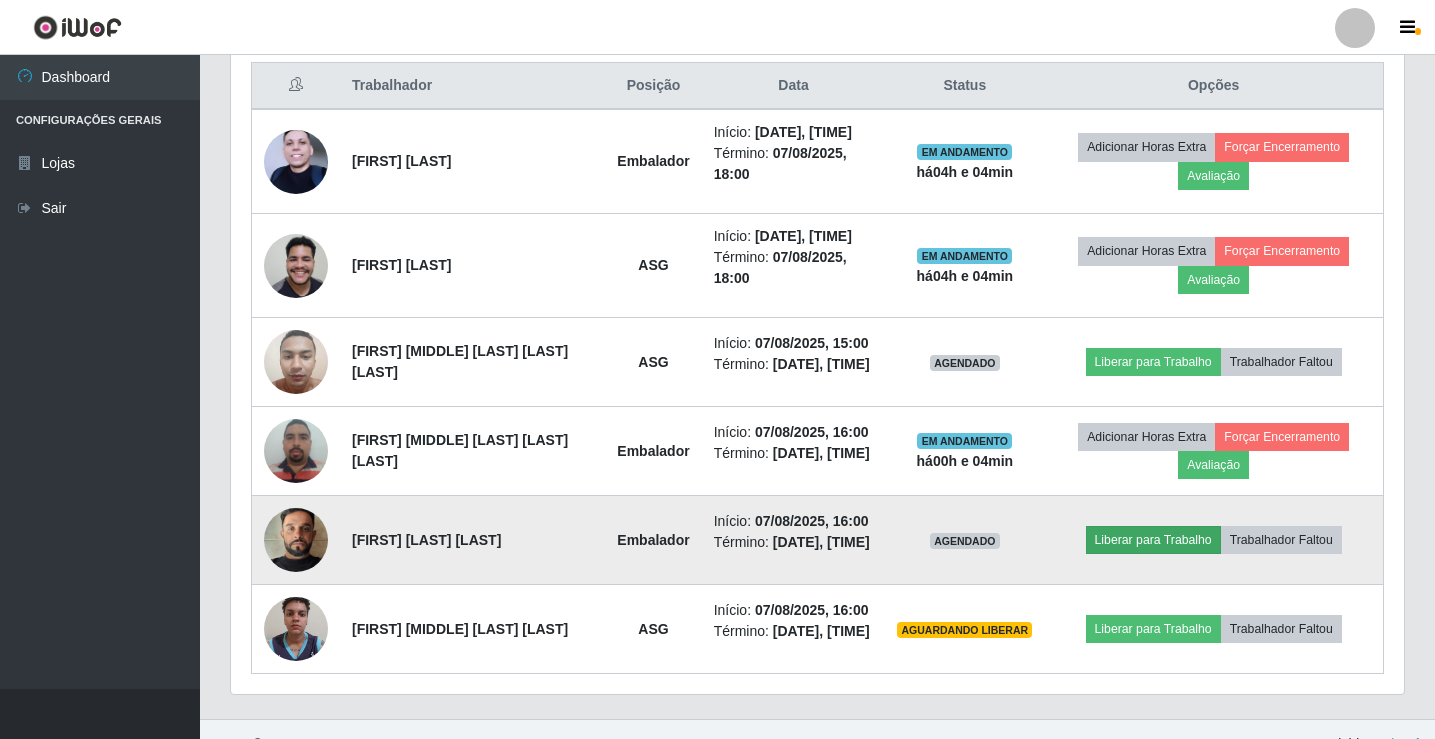 scroll, scrollTop: 999585, scrollLeft: 998837, axis: both 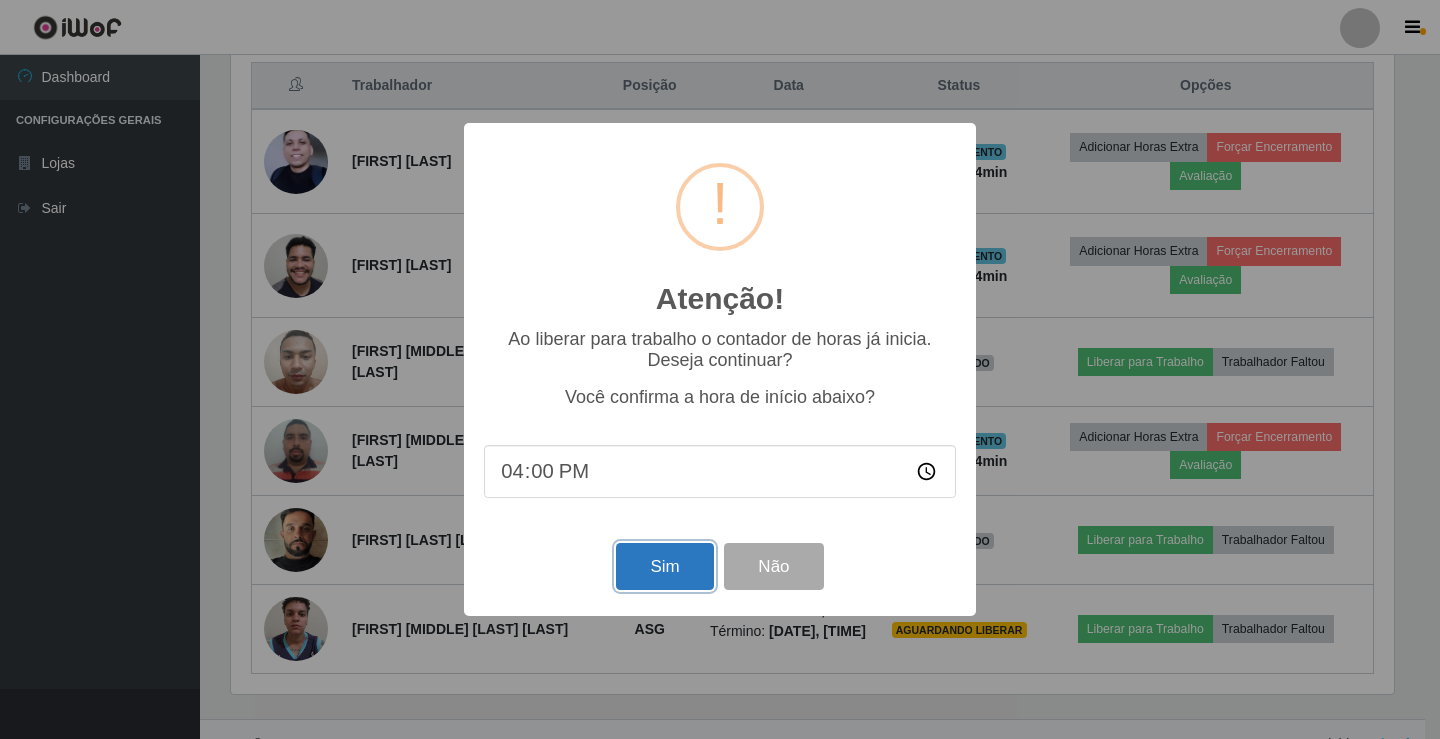 click on "Sim" at bounding box center [664, 566] 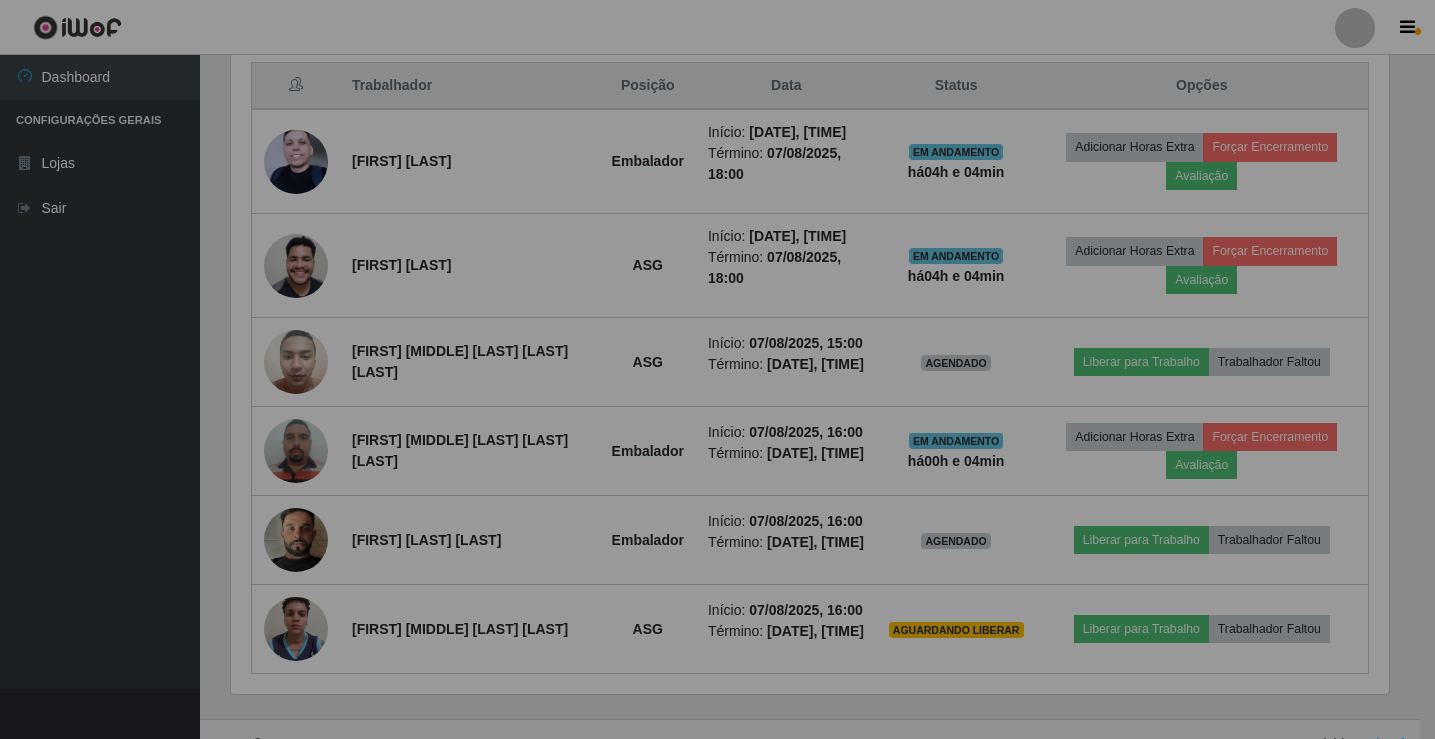 scroll, scrollTop: 999585, scrollLeft: 998827, axis: both 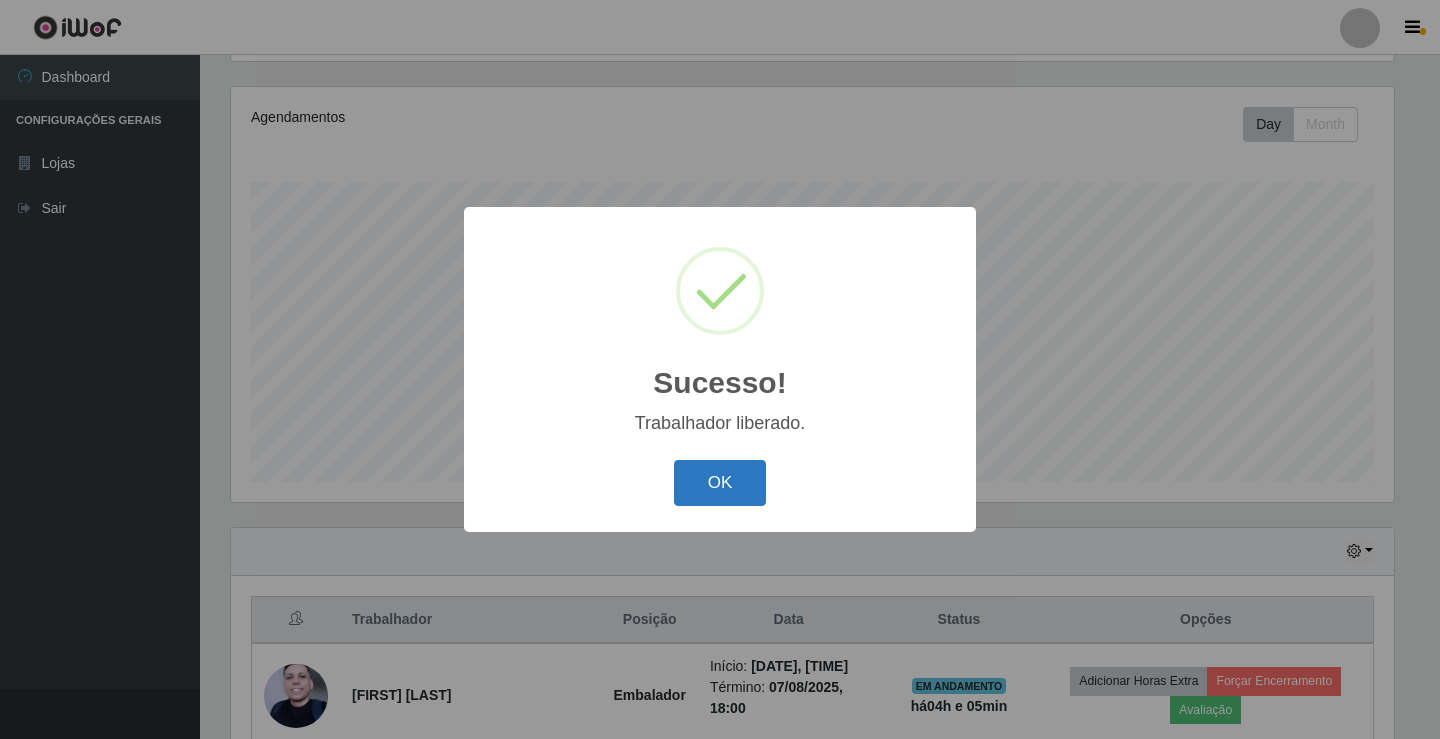 click on "OK" at bounding box center (720, 483) 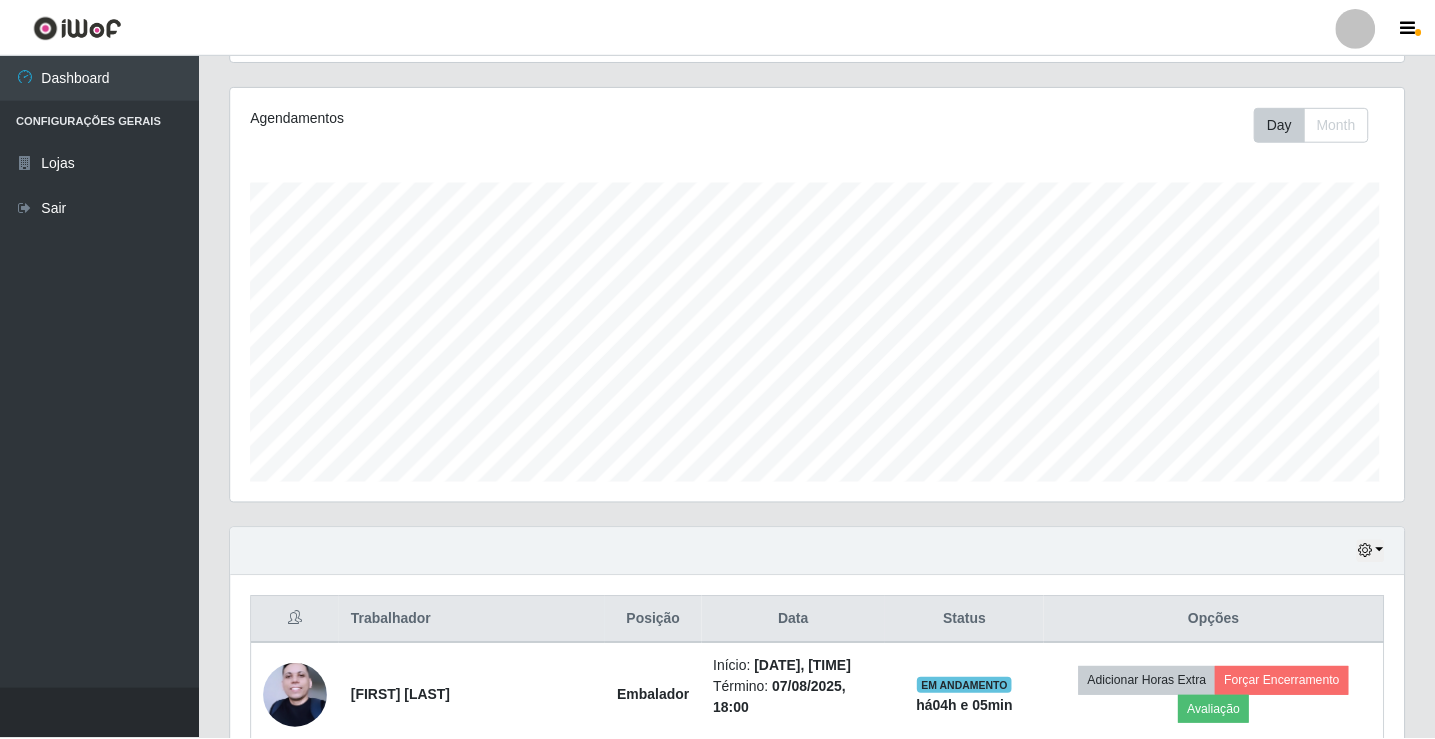 scroll, scrollTop: 999585, scrollLeft: 998827, axis: both 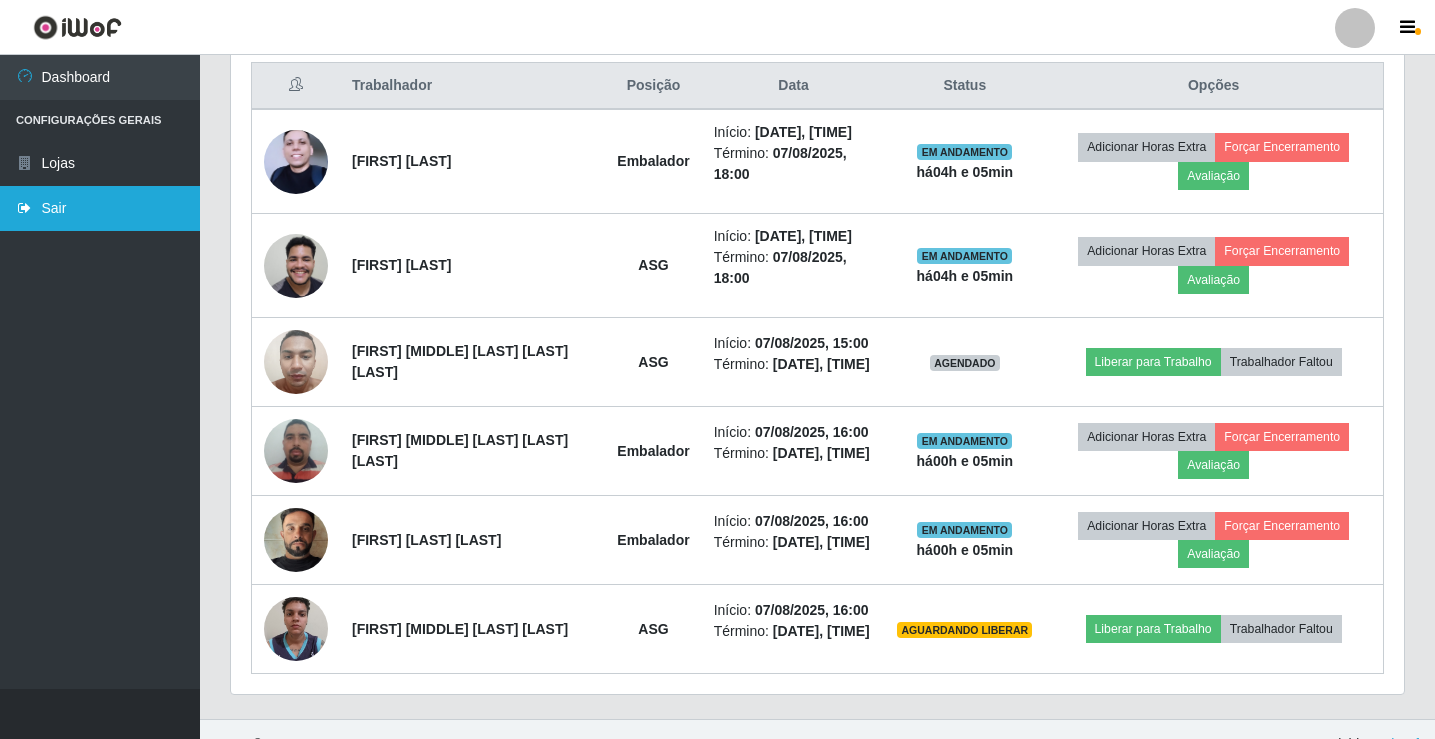 click on "Sair" at bounding box center [100, 208] 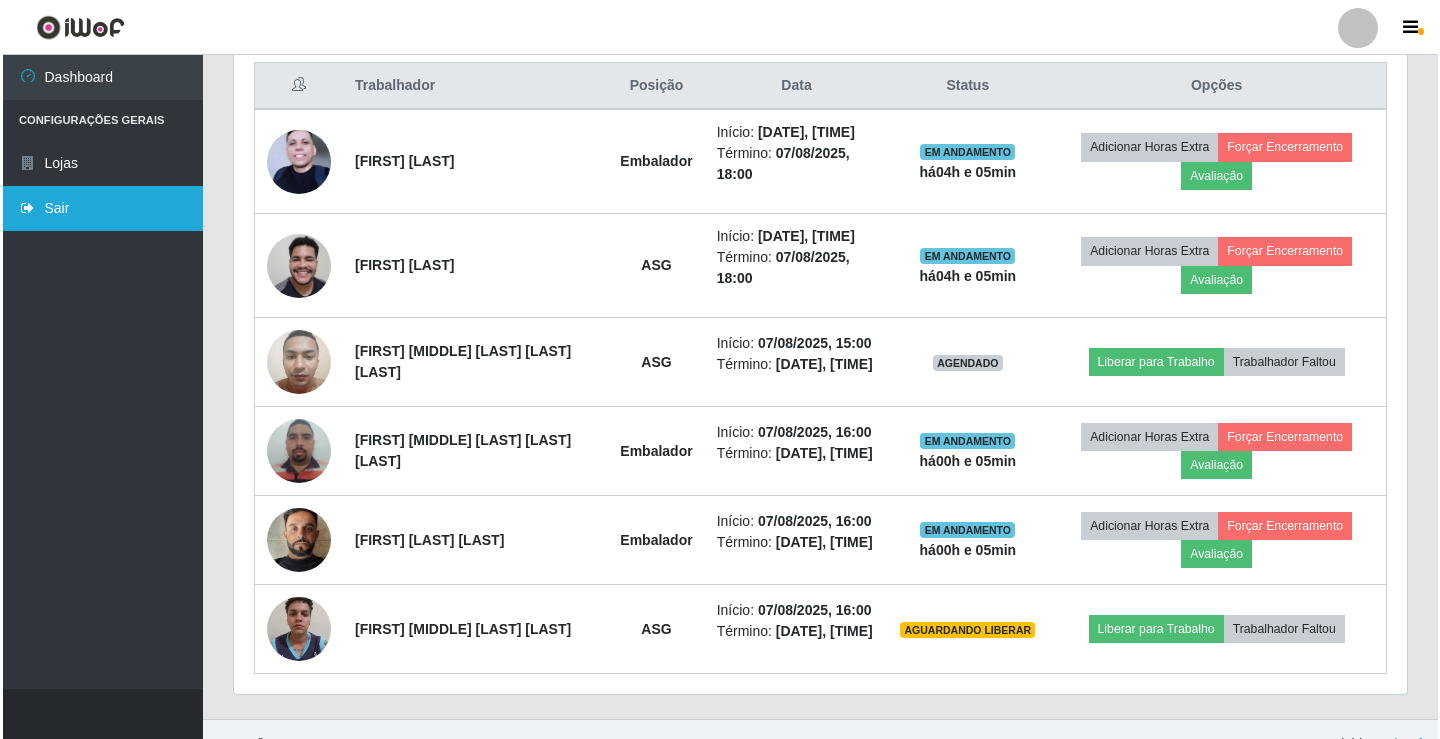 scroll, scrollTop: 0, scrollLeft: 0, axis: both 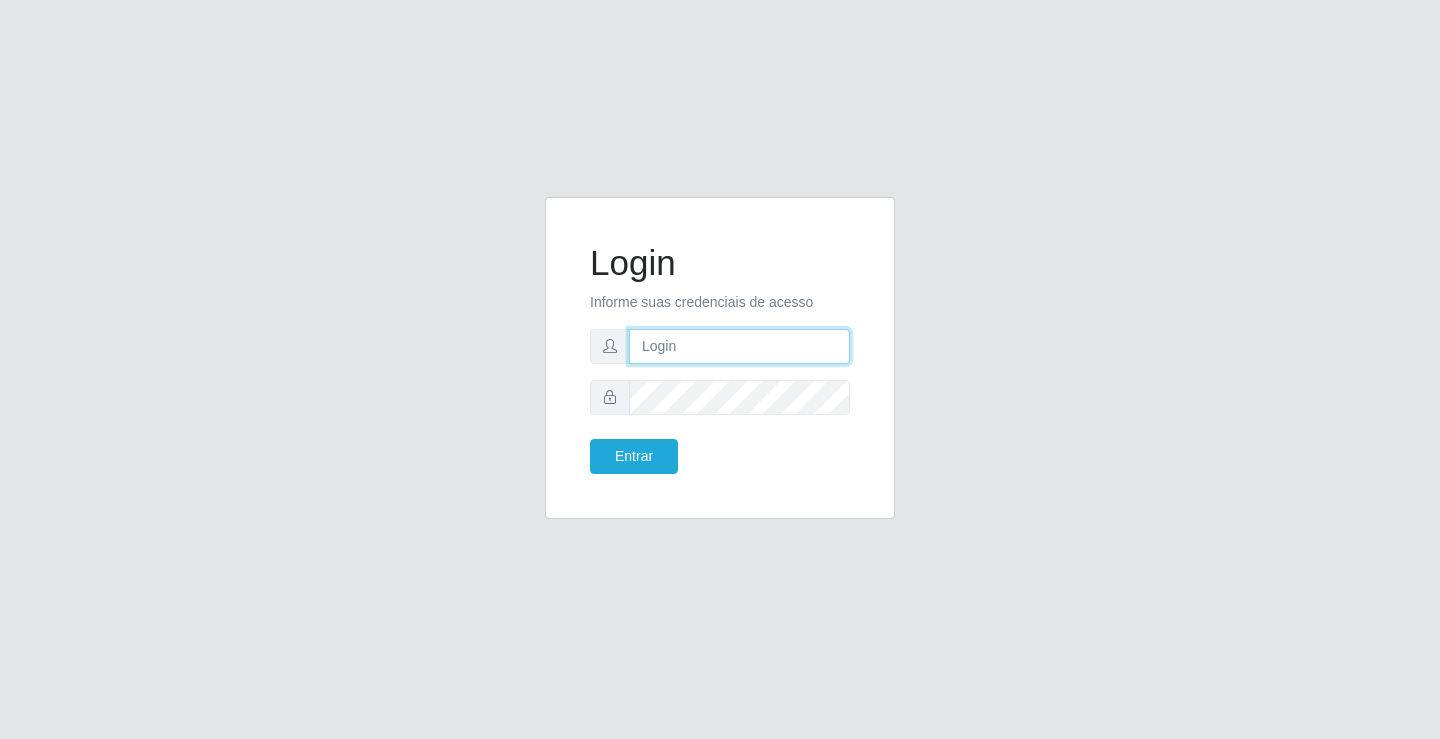 click at bounding box center [739, 346] 